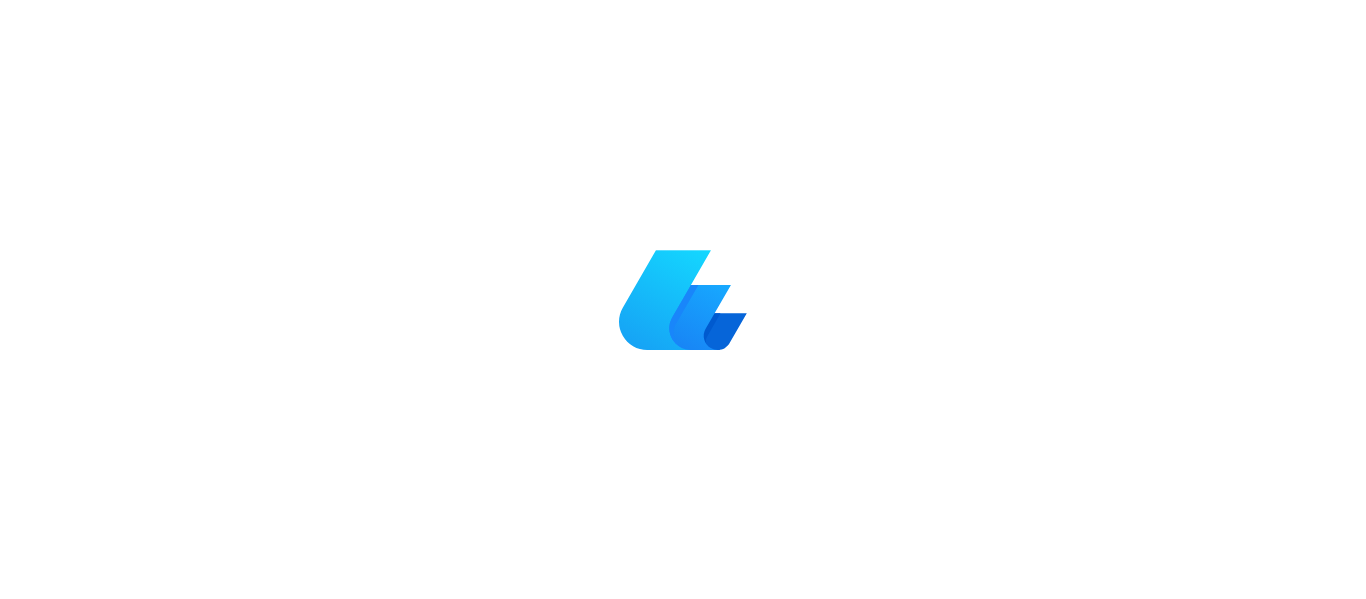 scroll, scrollTop: 0, scrollLeft: 0, axis: both 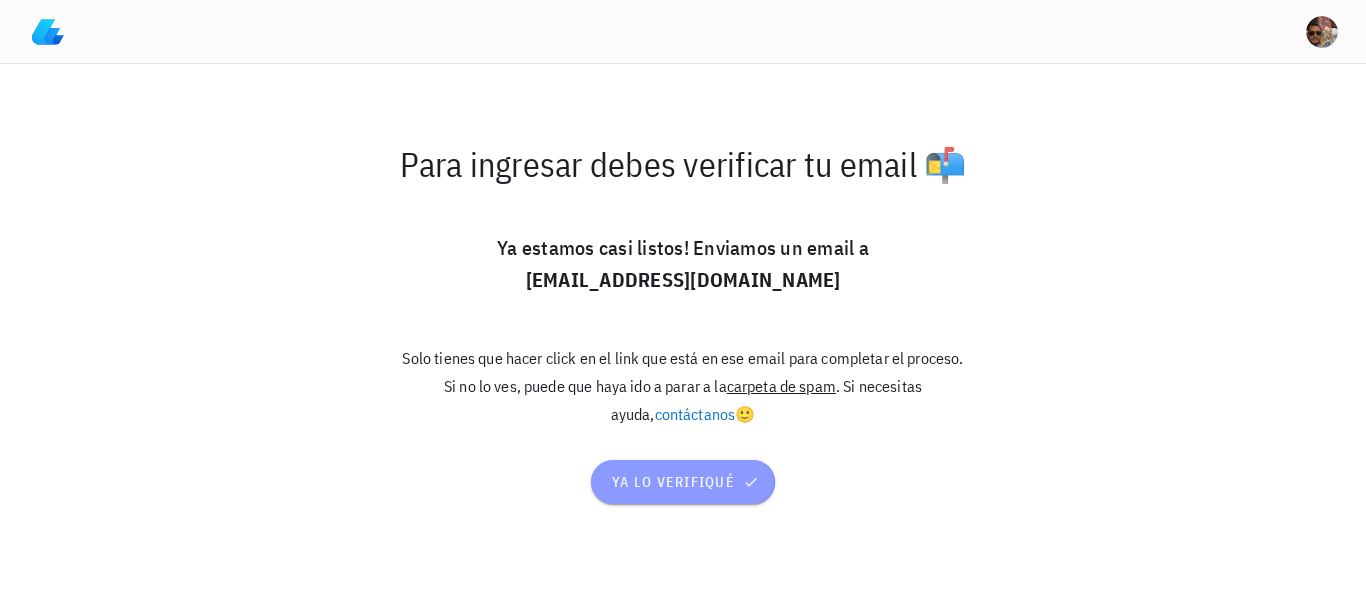 click on "ya lo verifiqué" at bounding box center [683, 482] 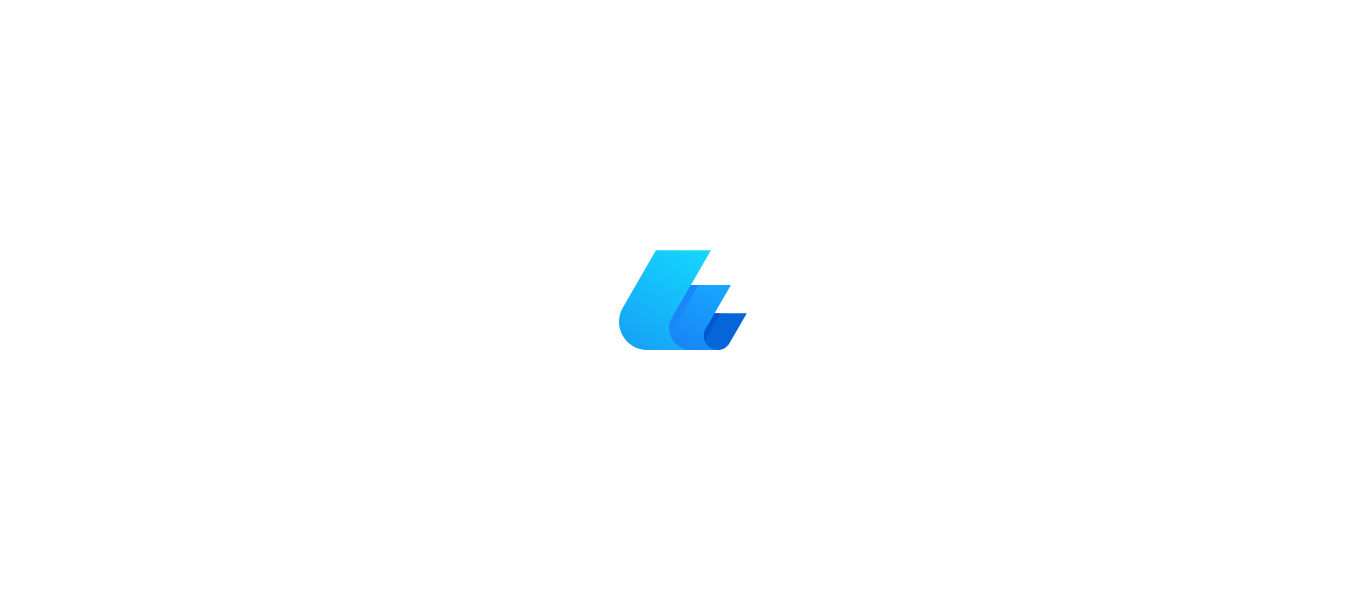 scroll, scrollTop: 0, scrollLeft: 0, axis: both 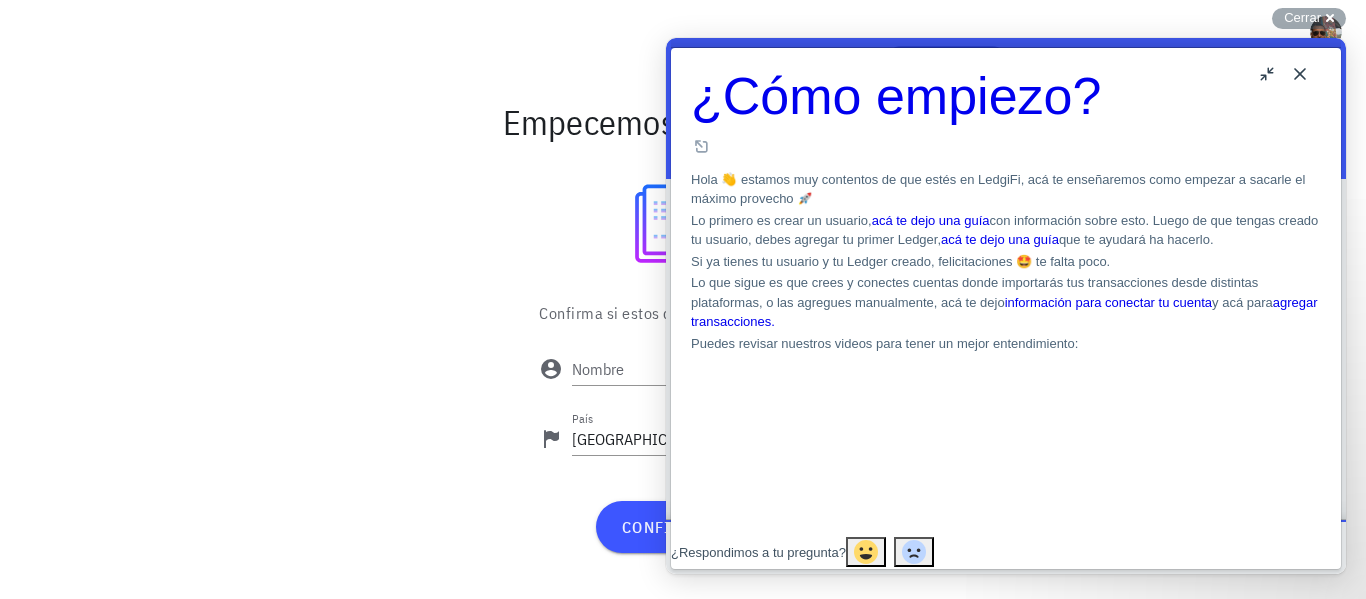 click on "u" at bounding box center [1268, 74] 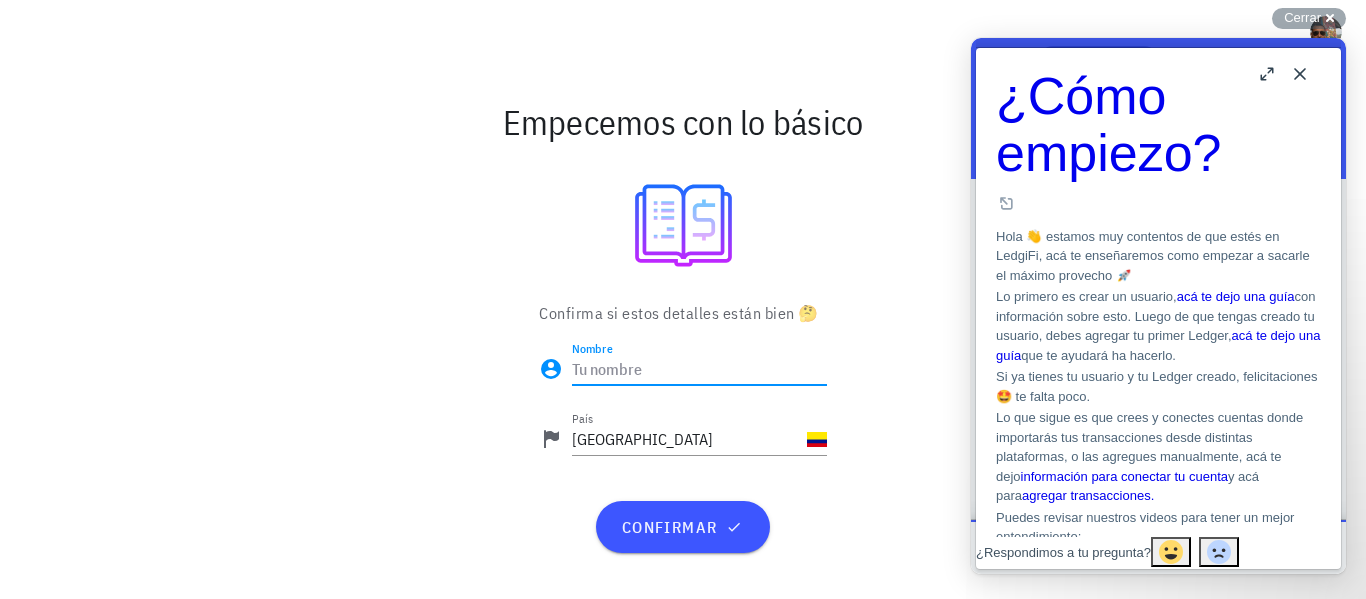 click on "Nombre" at bounding box center [699, 369] 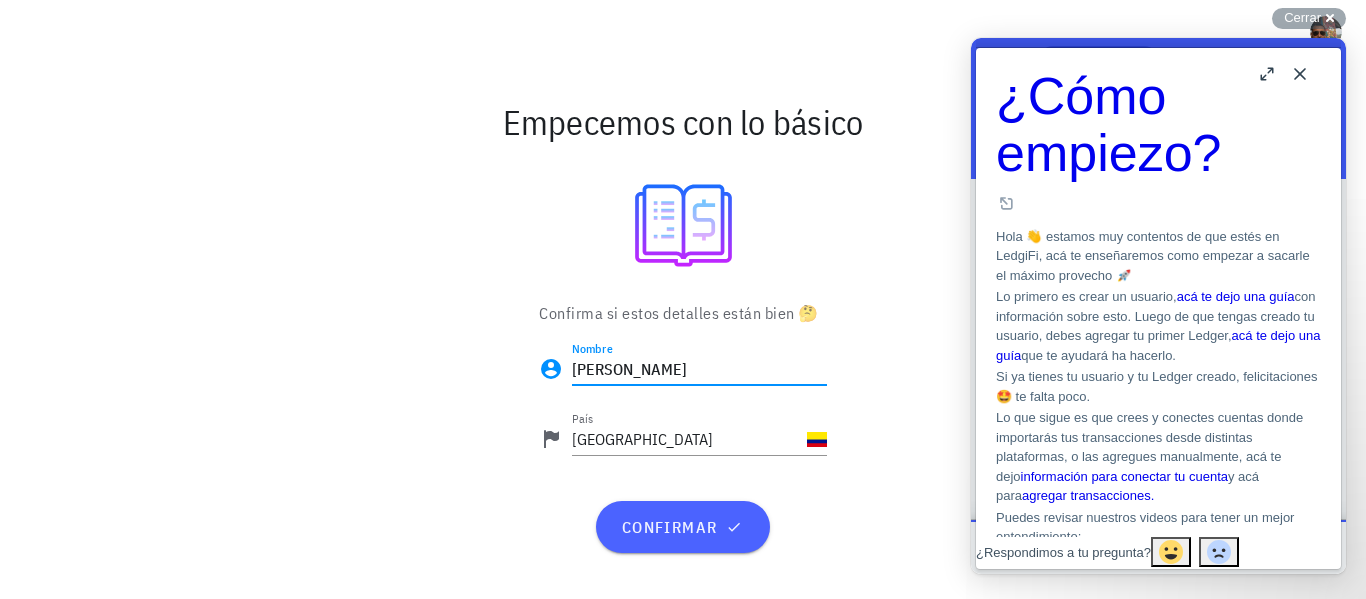 type on "Ruben" 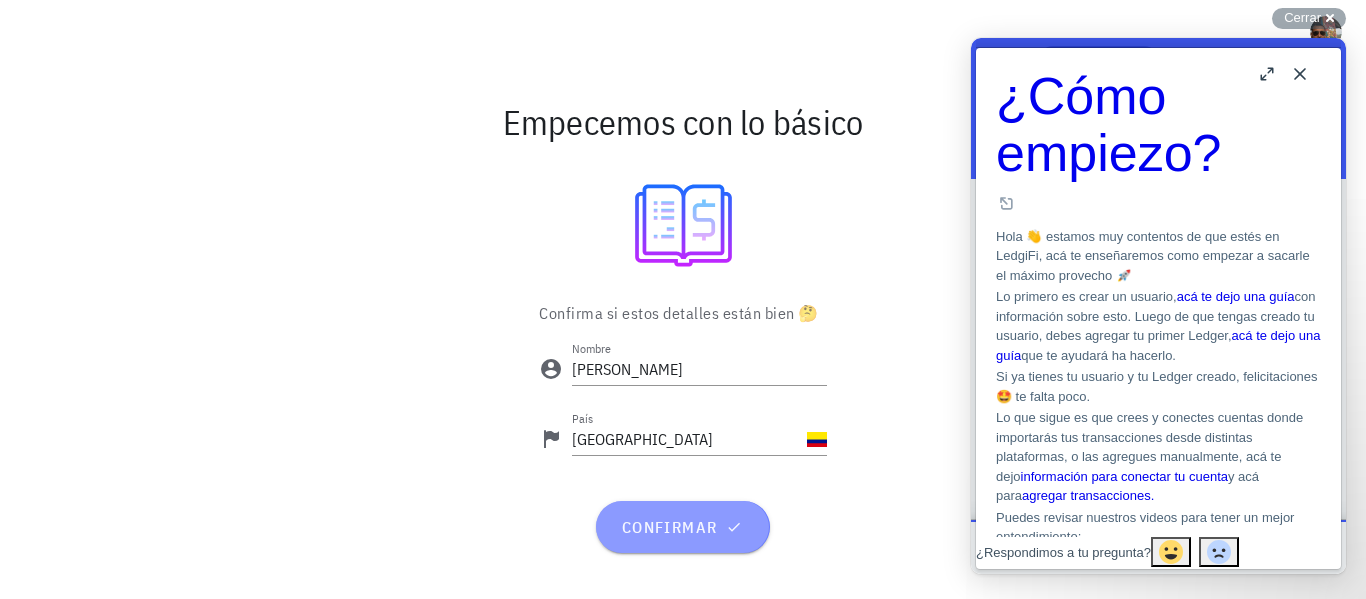 drag, startPoint x: 703, startPoint y: 528, endPoint x: 778, endPoint y: 520, distance: 75.42546 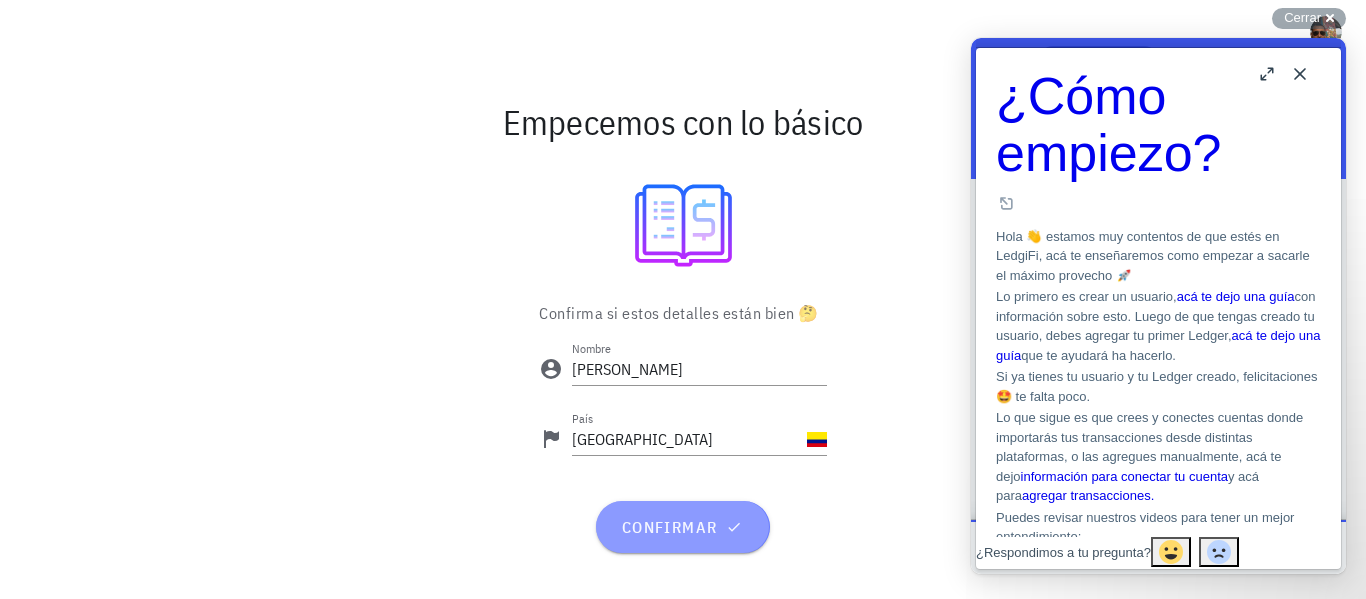 click on "confirmar" at bounding box center (682, 527) 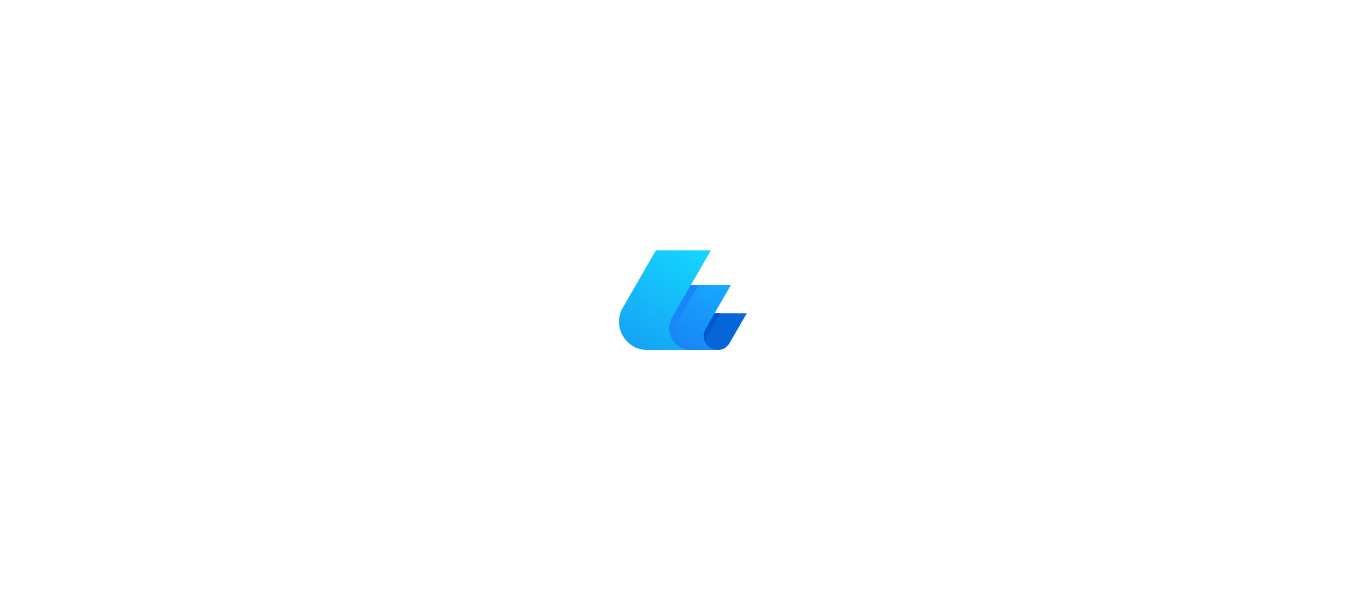 scroll, scrollTop: 0, scrollLeft: 0, axis: both 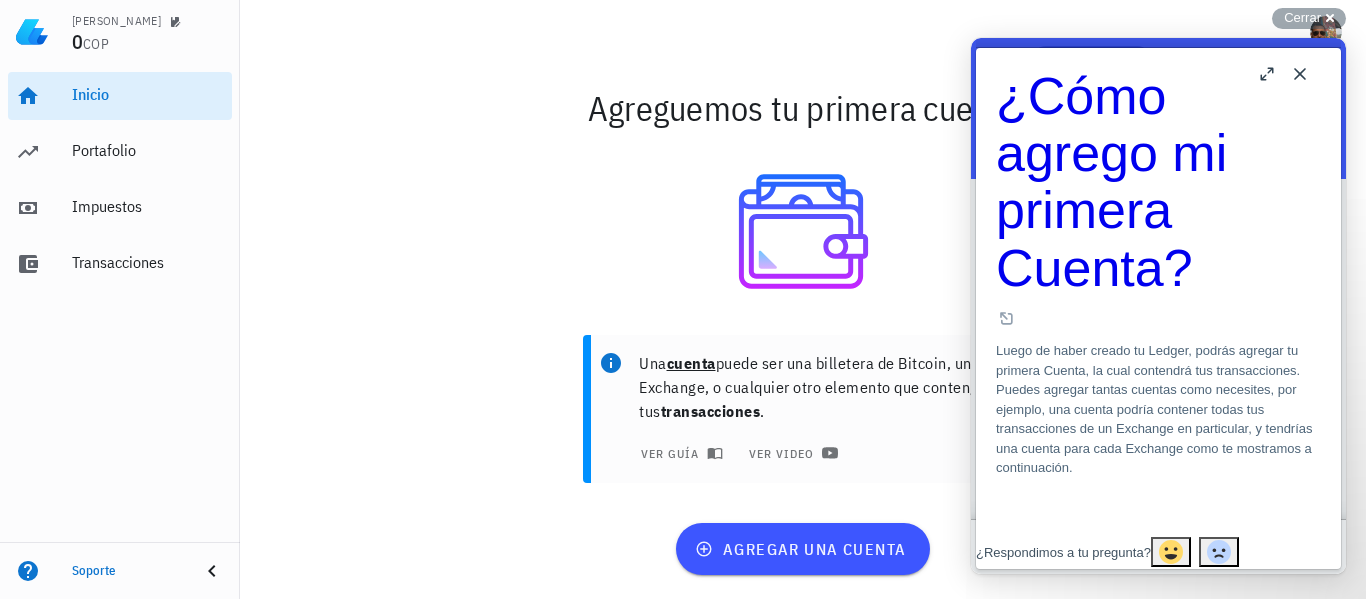 click on "b" at bounding box center (1268, 74) 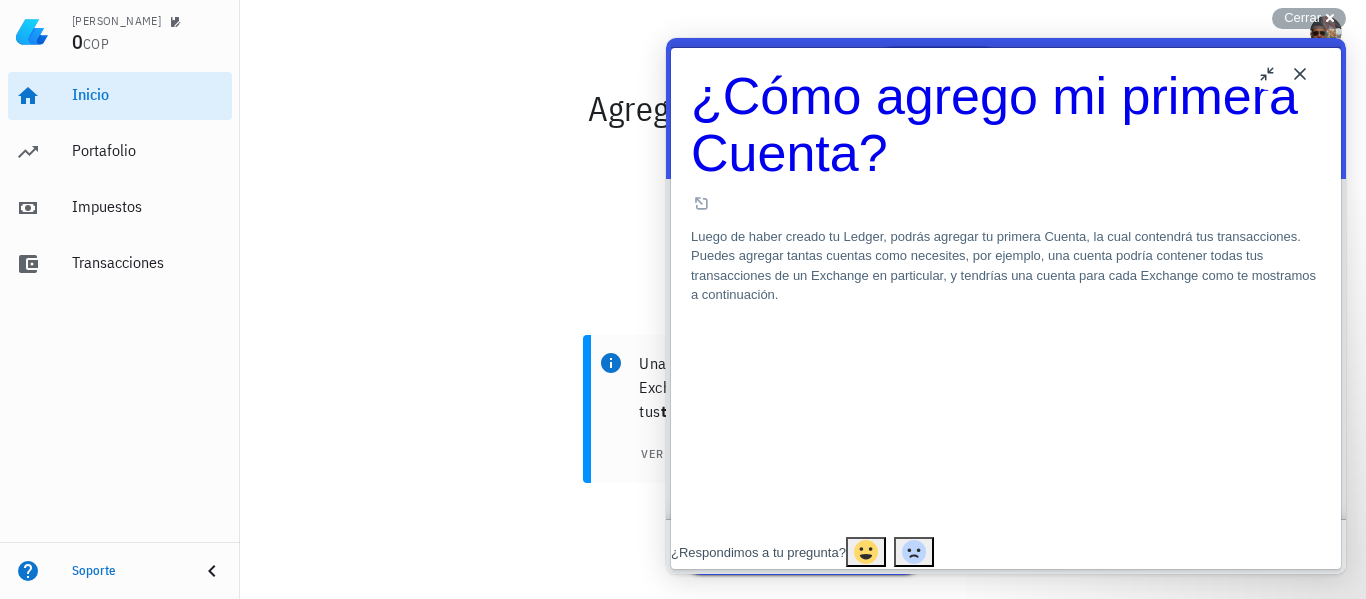 click on "u" at bounding box center [1268, 74] 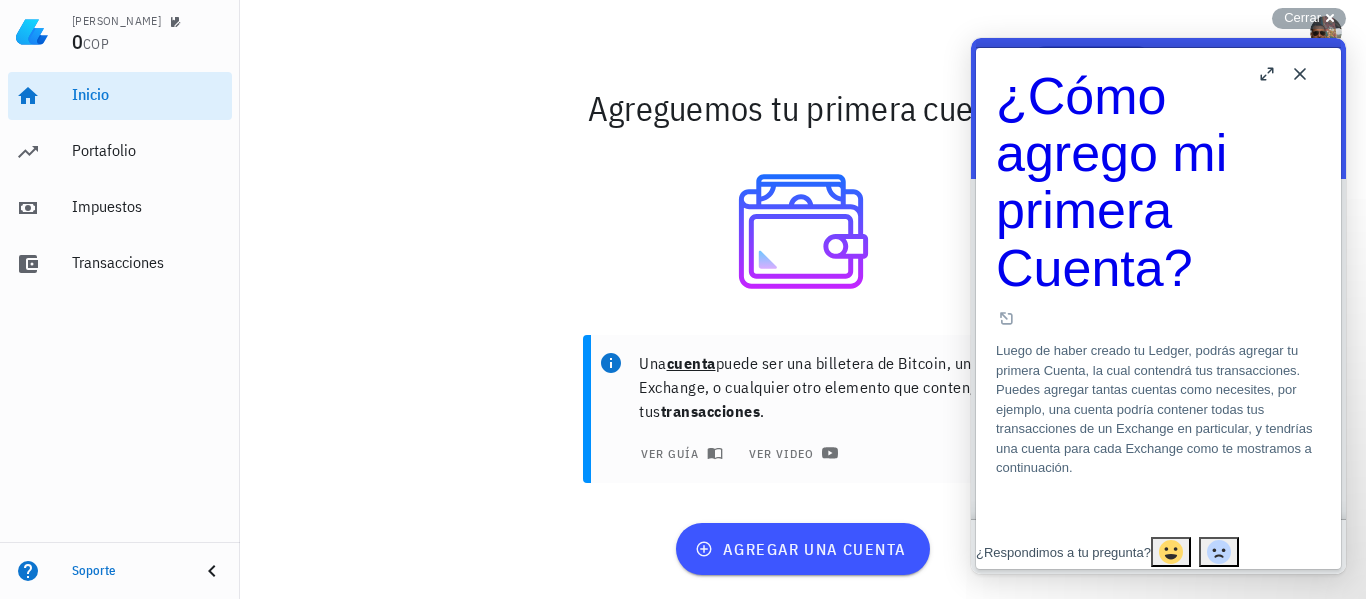 drag, startPoint x: 608, startPoint y: 273, endPoint x: 460, endPoint y: 285, distance: 148.48569 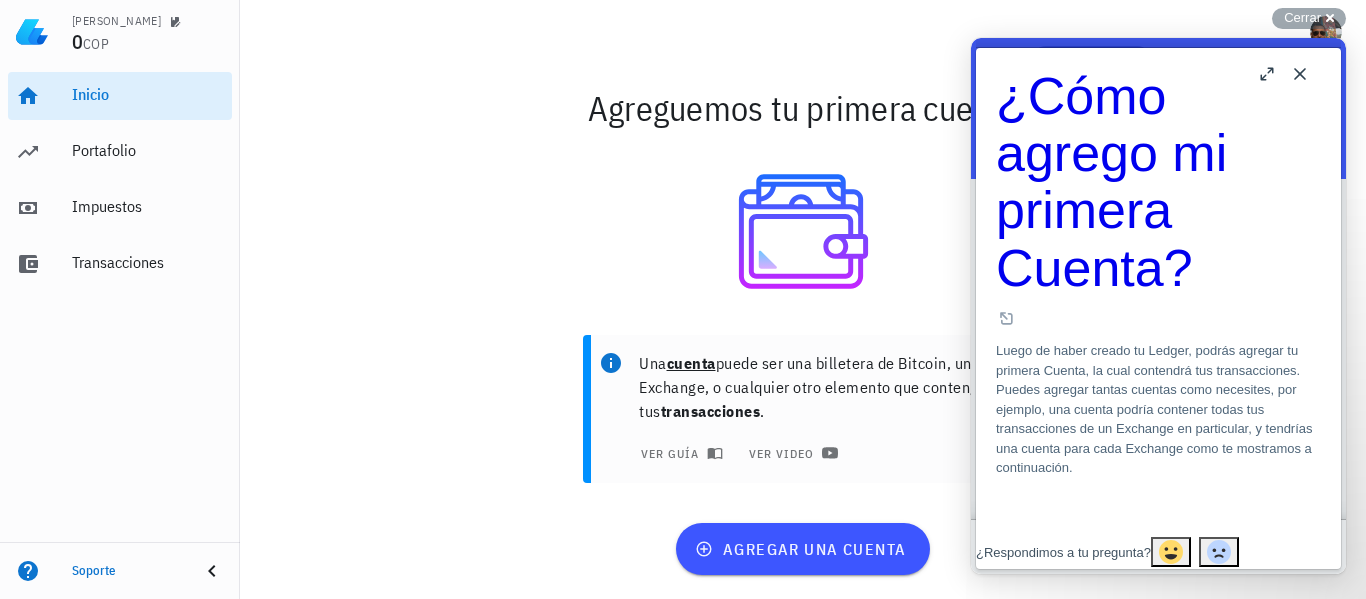 click on "Close" at bounding box center [1300, 74] 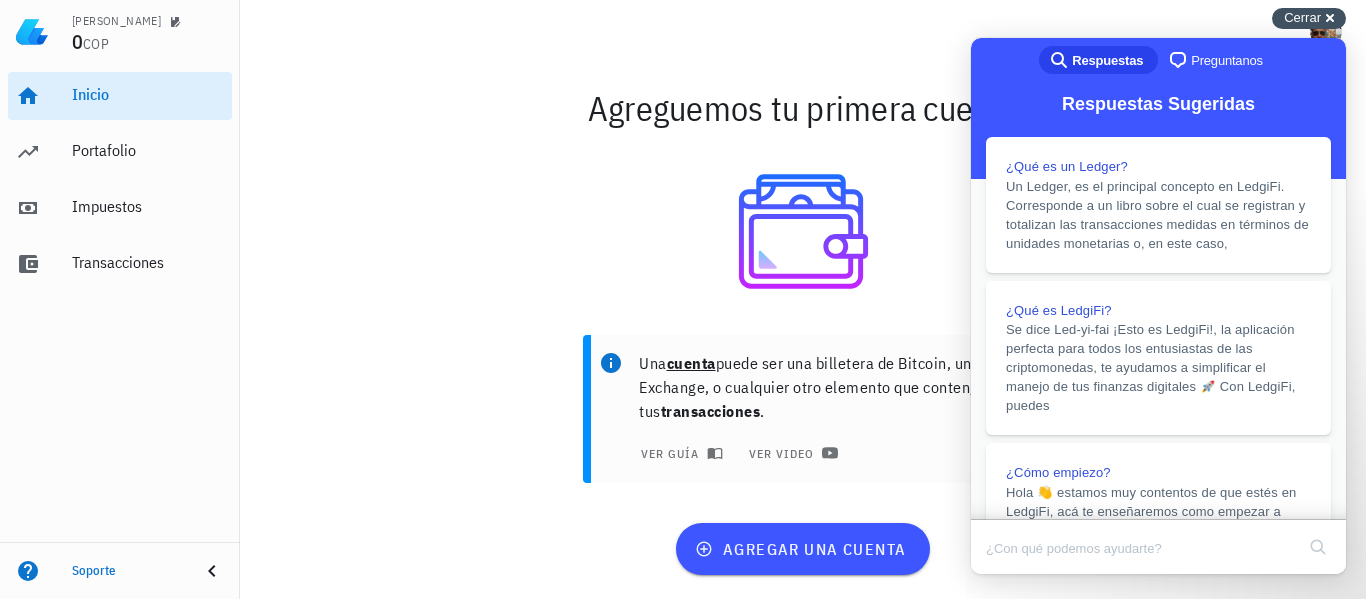 click on "Cerrar cross-small" at bounding box center (1309, 18) 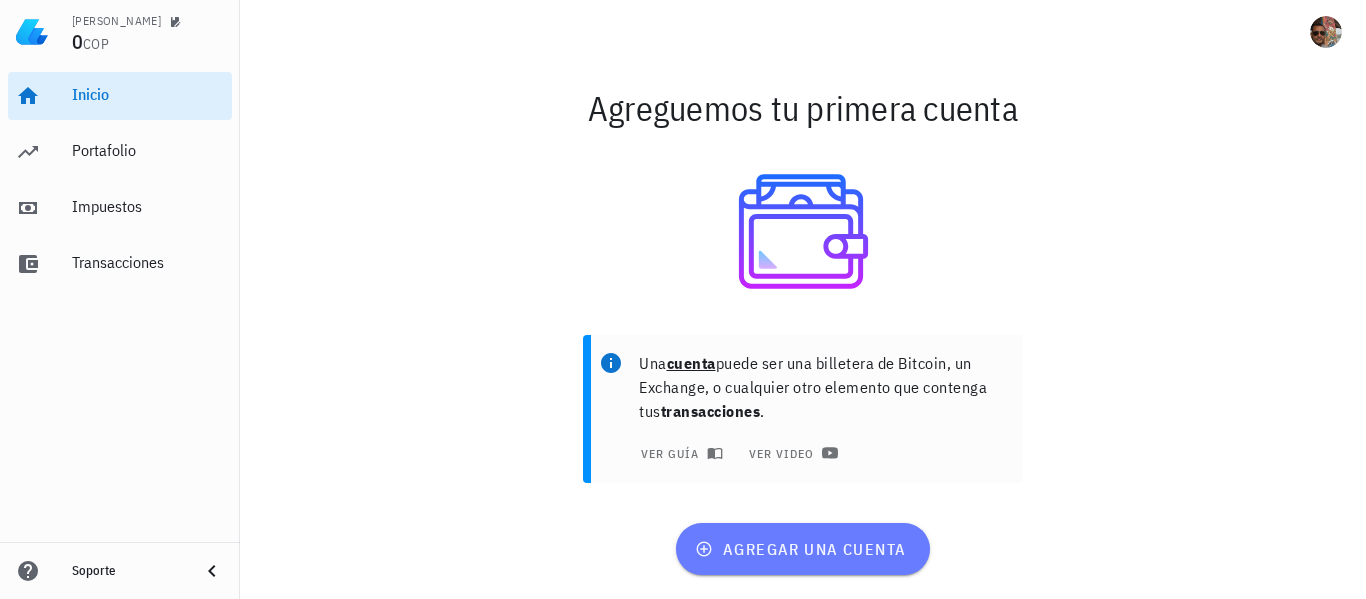 click on "agregar una cuenta" at bounding box center [802, 549] 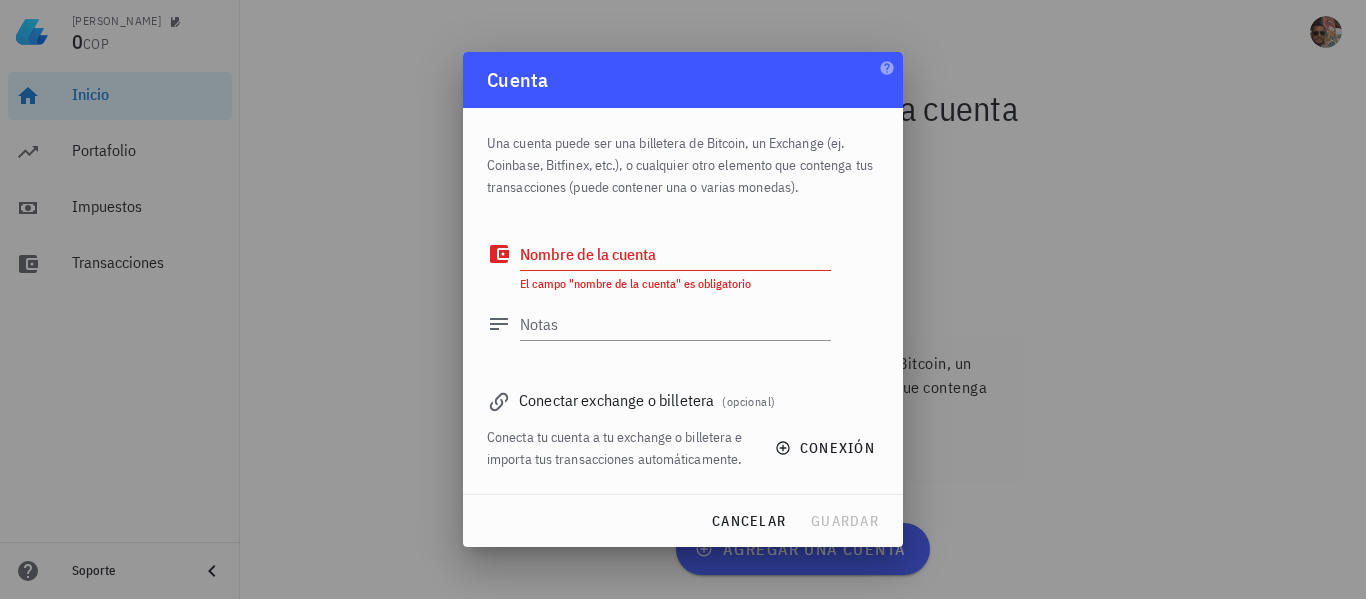 click on "Nombre de la cuenta" at bounding box center (675, 254) 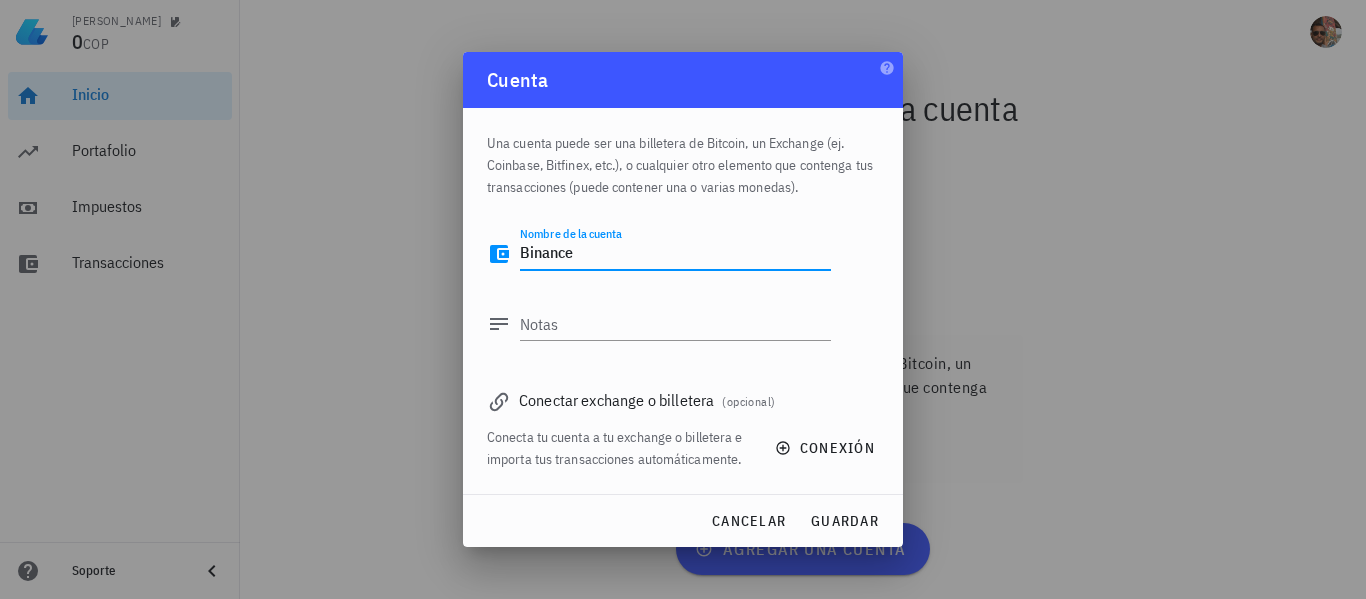 type on "Binance" 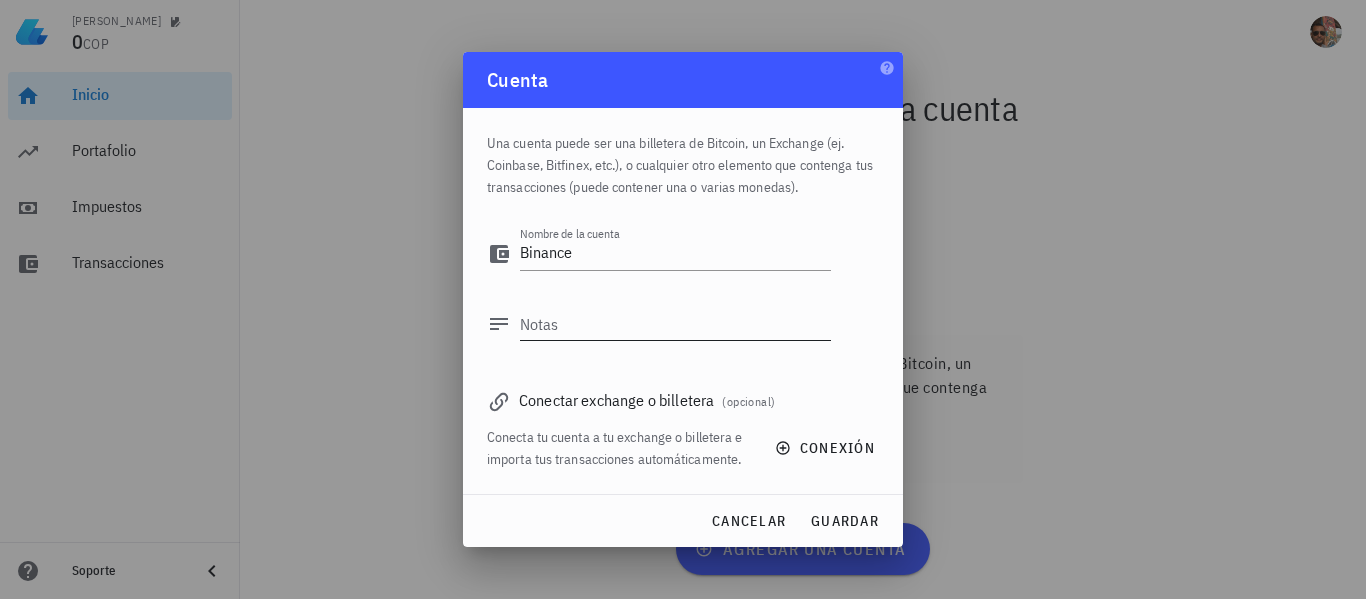 click on "Notas" at bounding box center (675, 324) 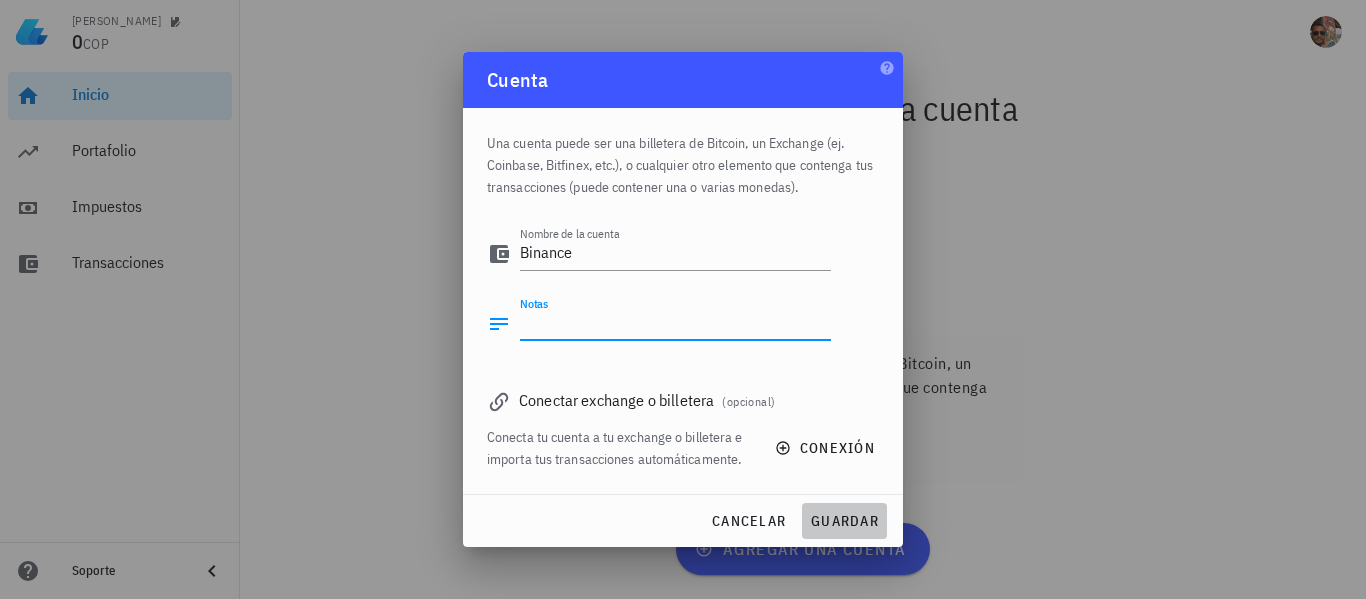 click on "guardar" at bounding box center [844, 521] 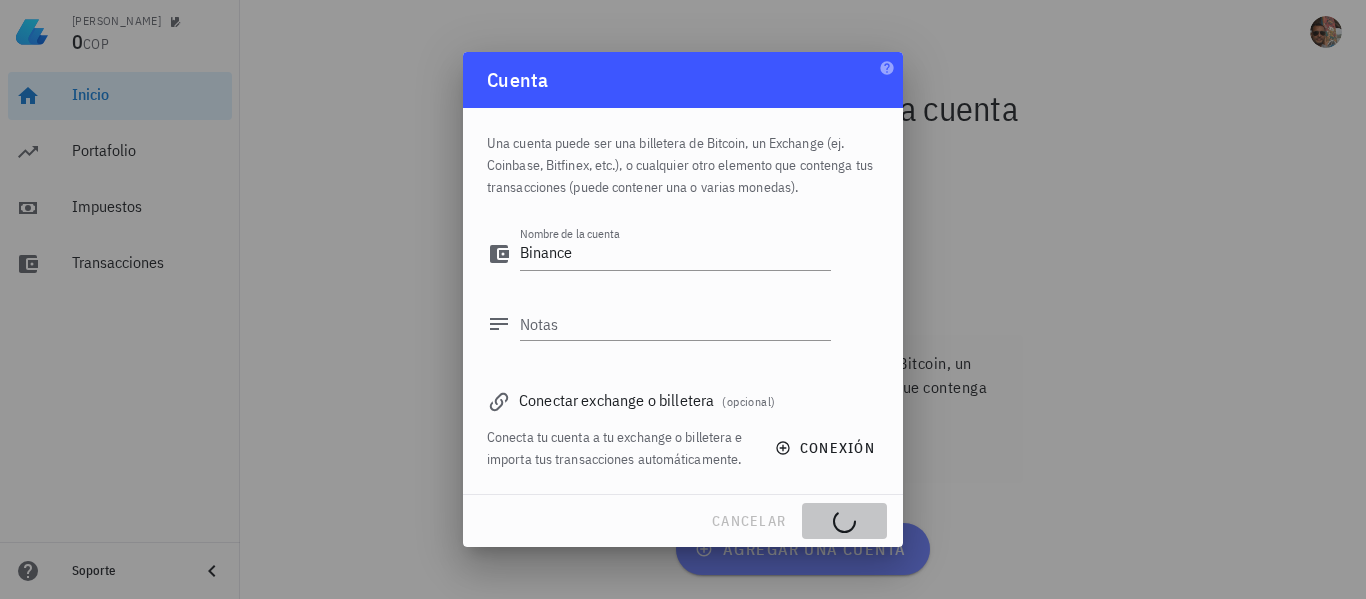 type 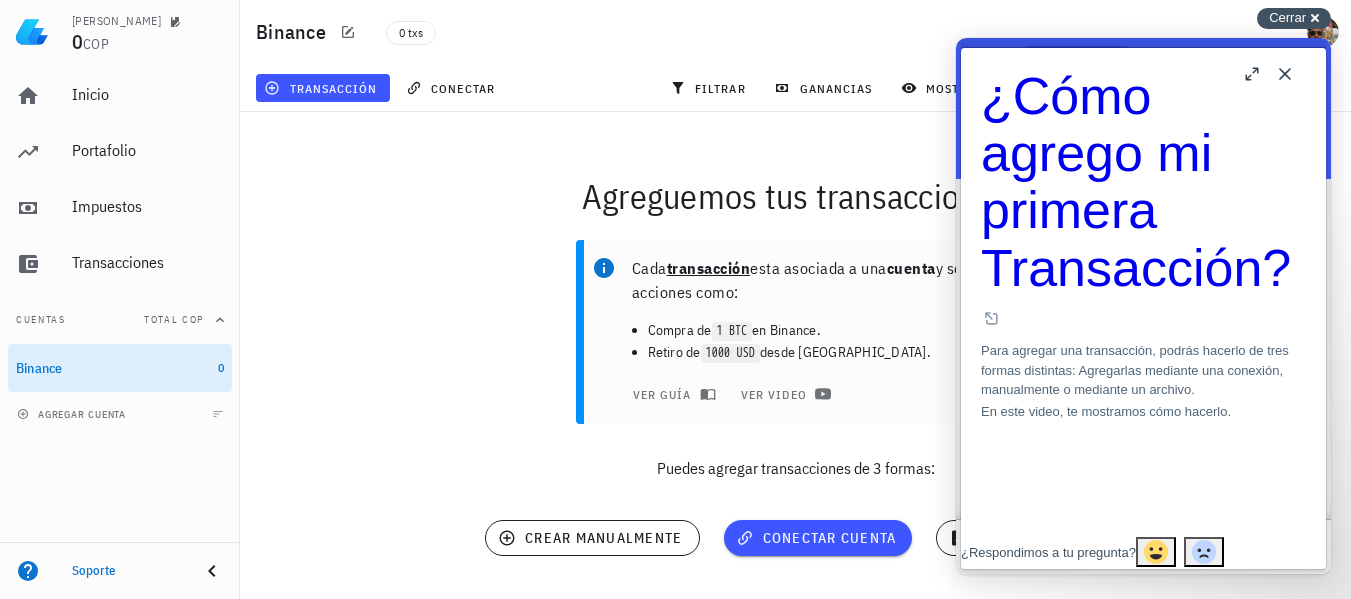 click on "Cerrar" at bounding box center [1287, 17] 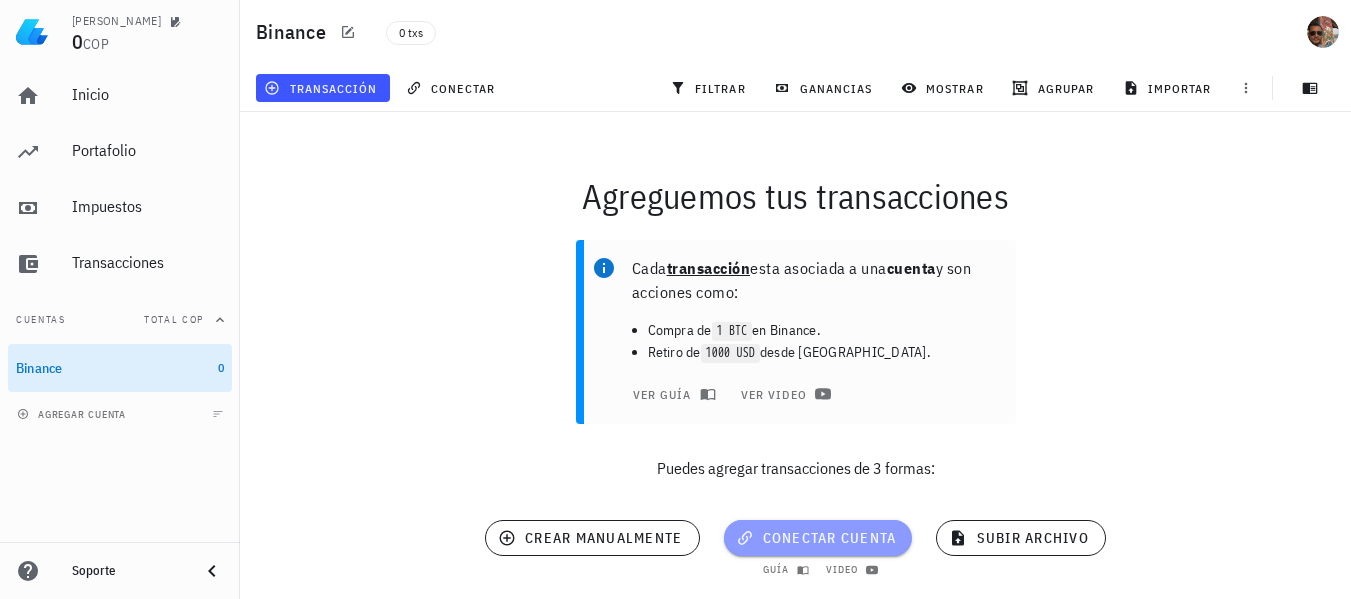 click on "conectar cuenta" at bounding box center [818, 538] 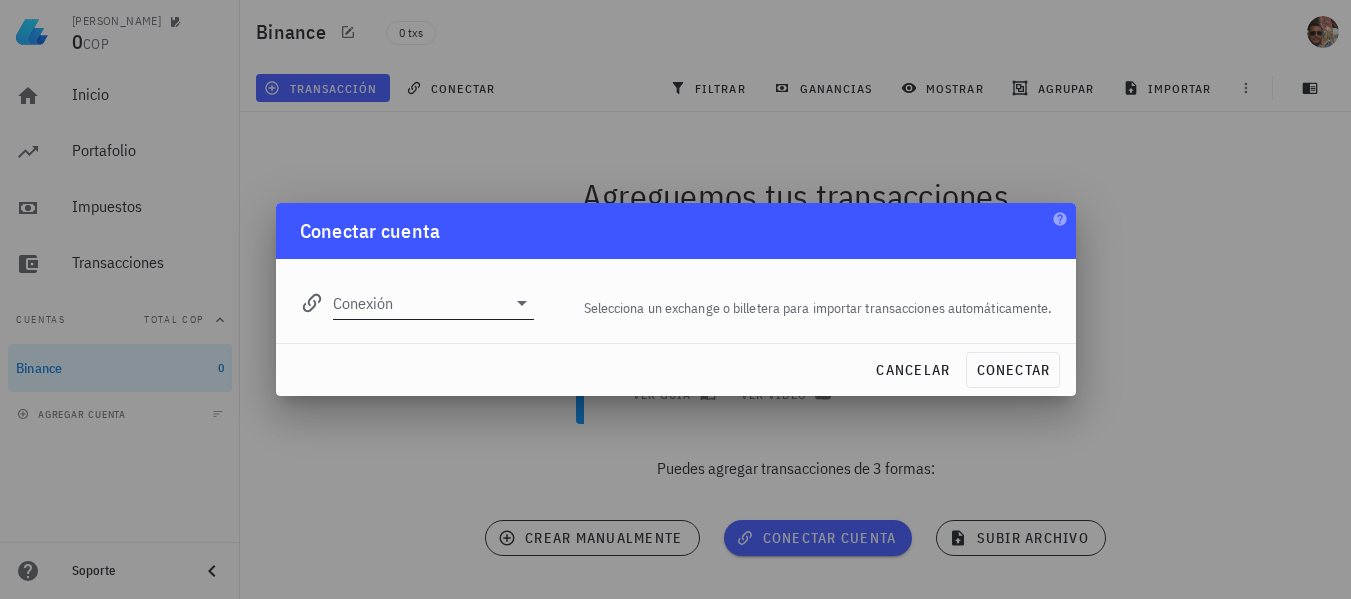 click 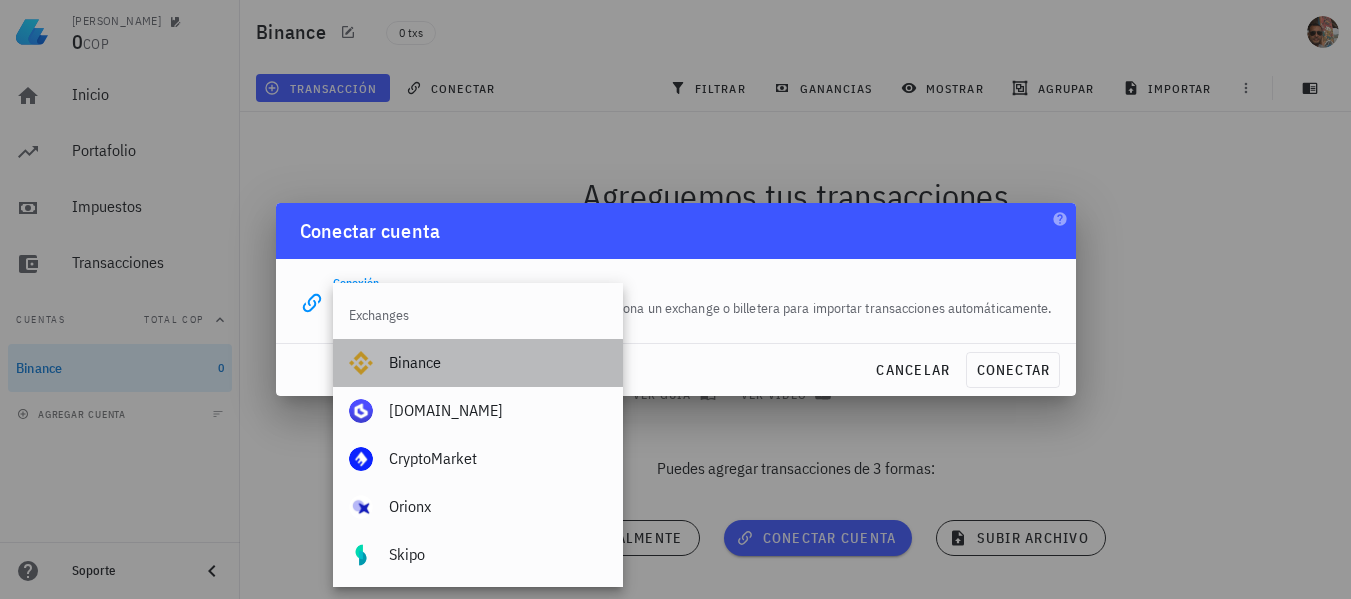 click on "Binance" at bounding box center [498, 362] 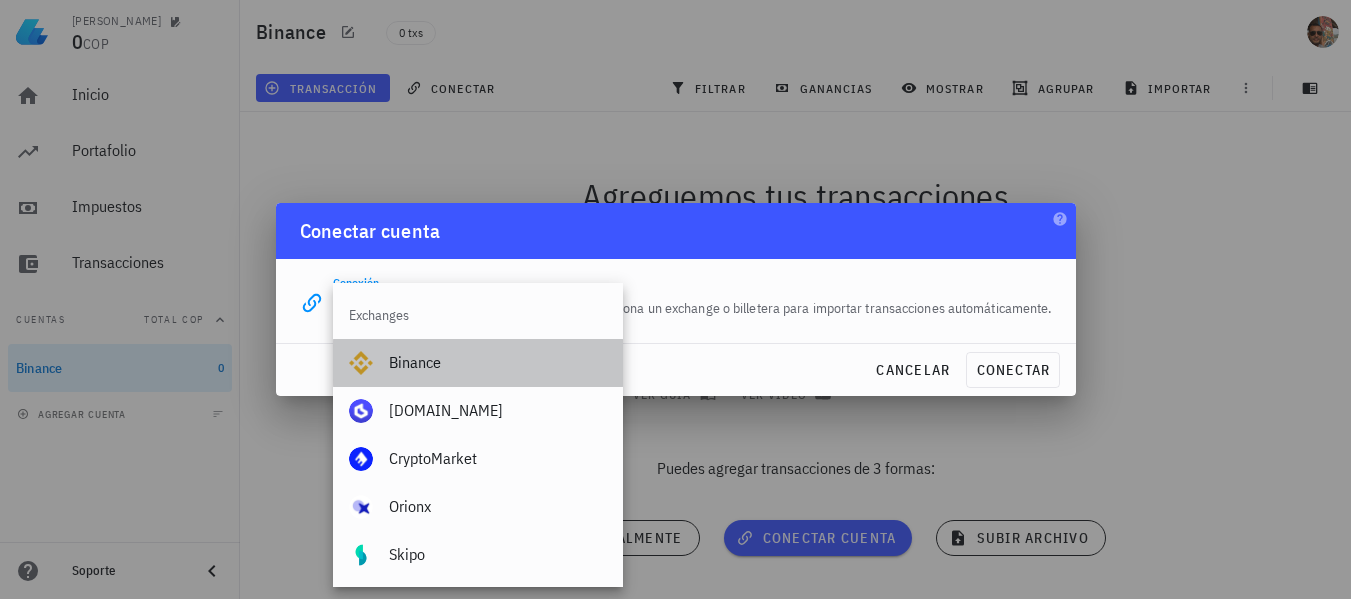type on "Binance" 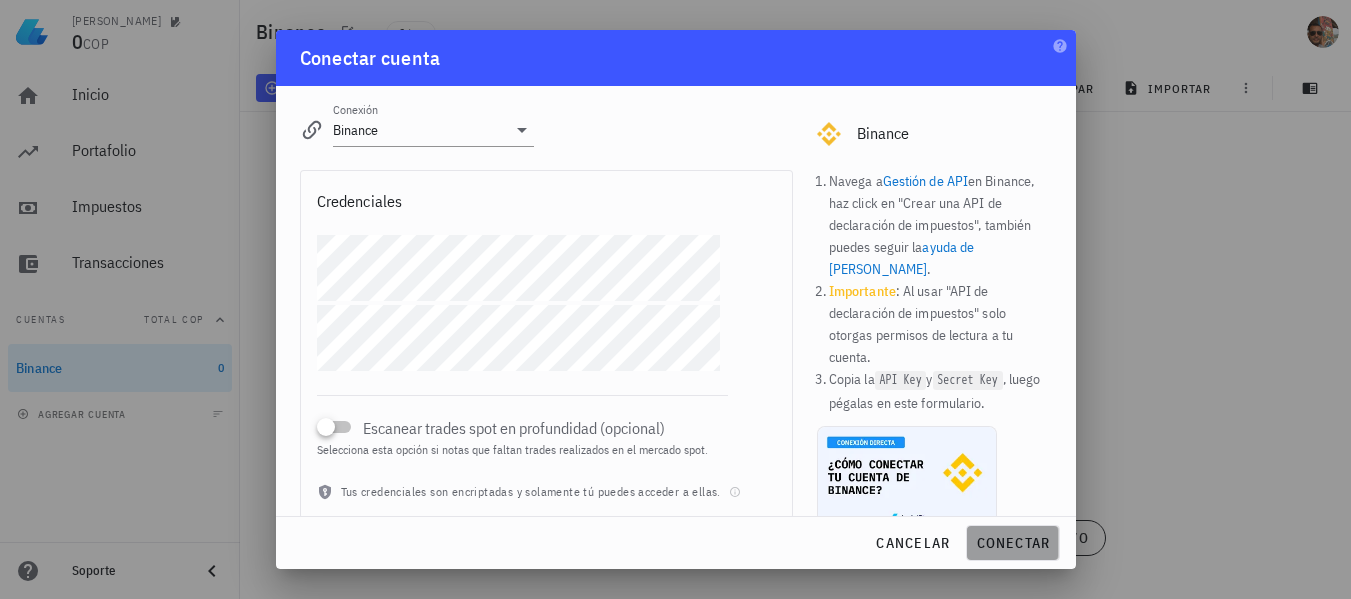 click on "conectar" at bounding box center (1012, 543) 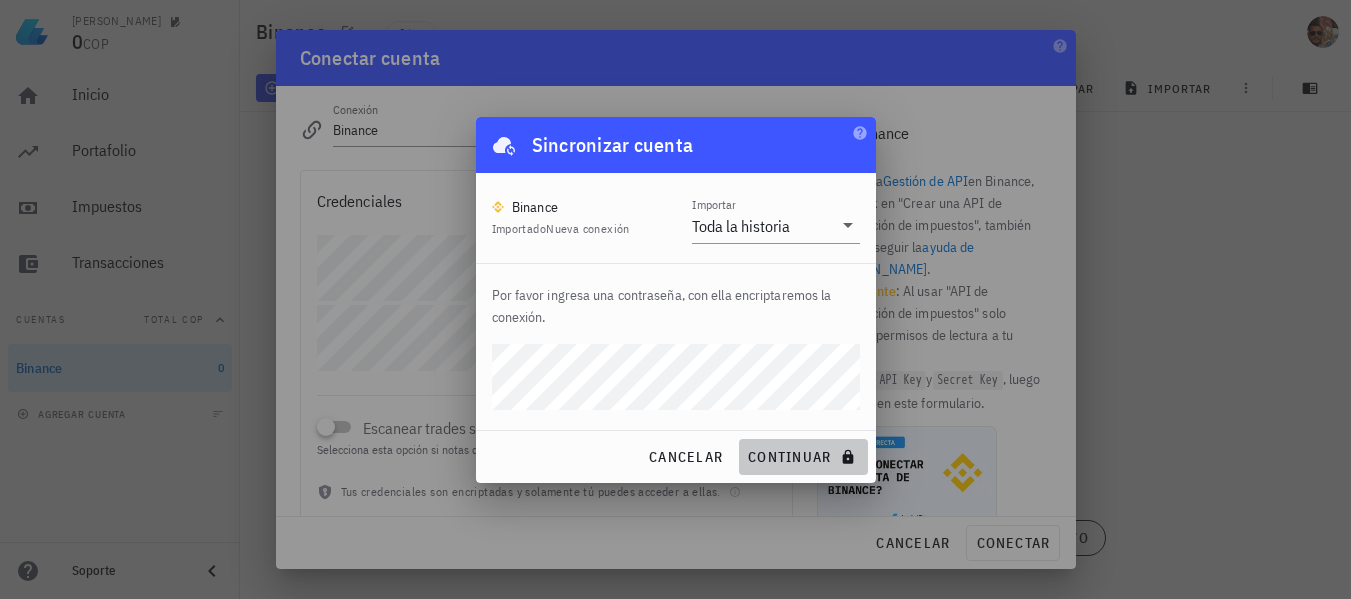 click on "continuar" at bounding box center (803, 457) 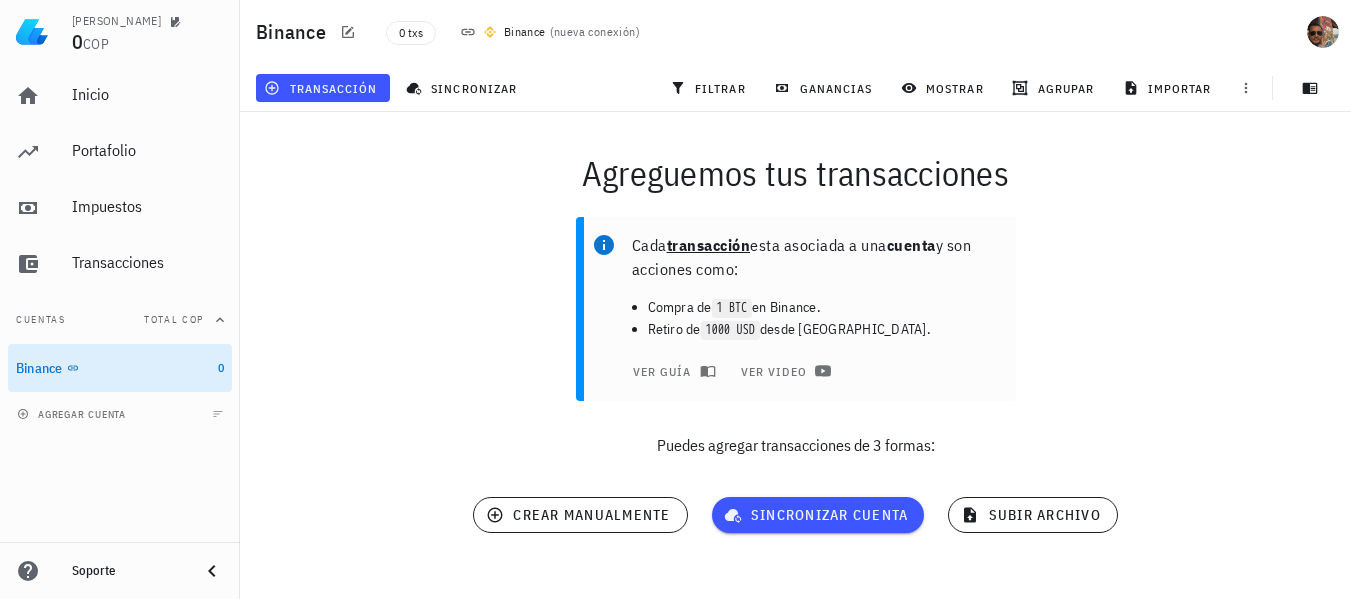 scroll, scrollTop: 43, scrollLeft: 0, axis: vertical 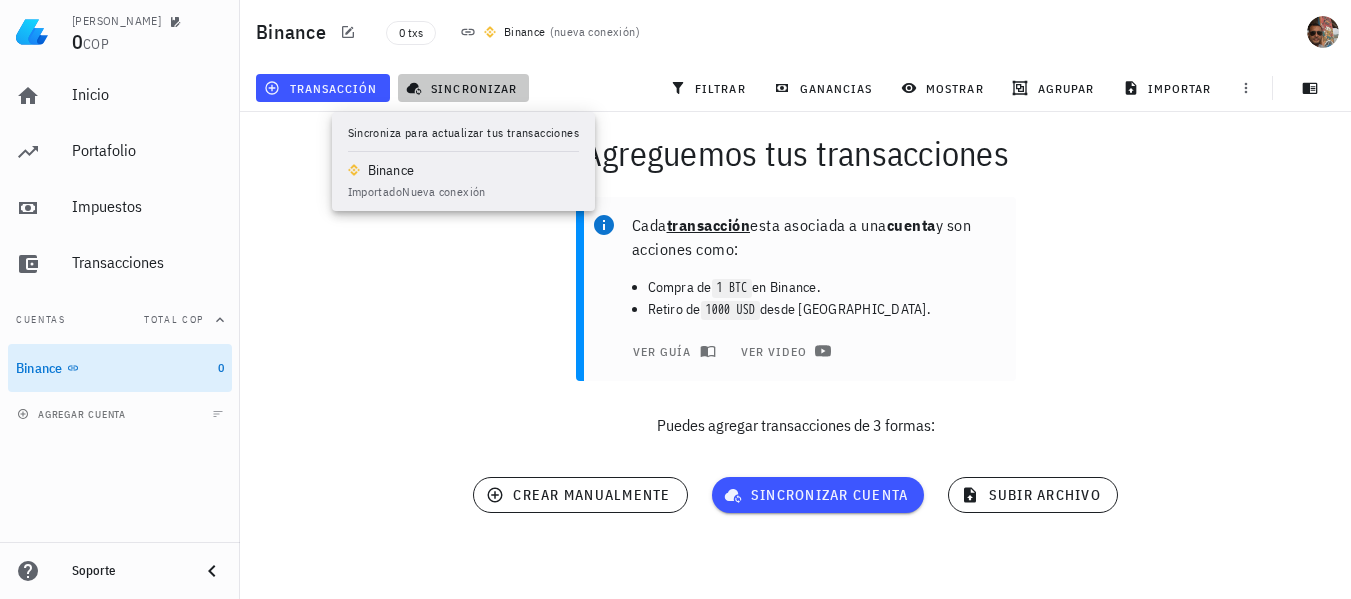 click on "sincronizar" at bounding box center (463, 88) 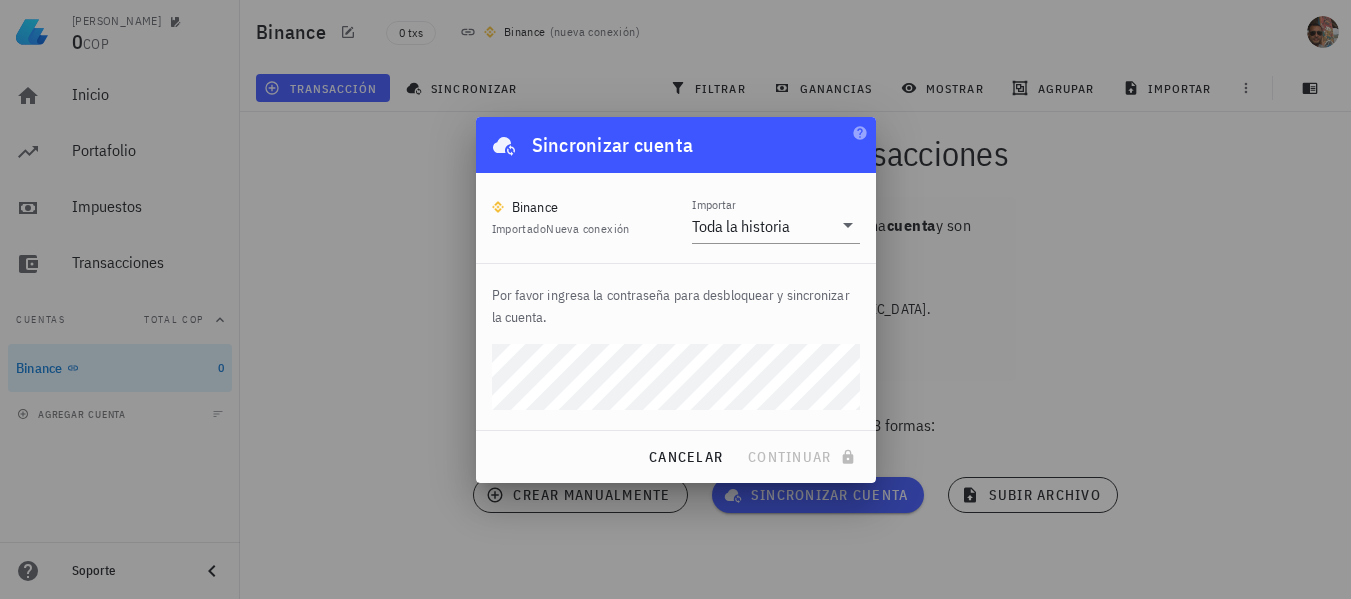 click at bounding box center [675, 299] 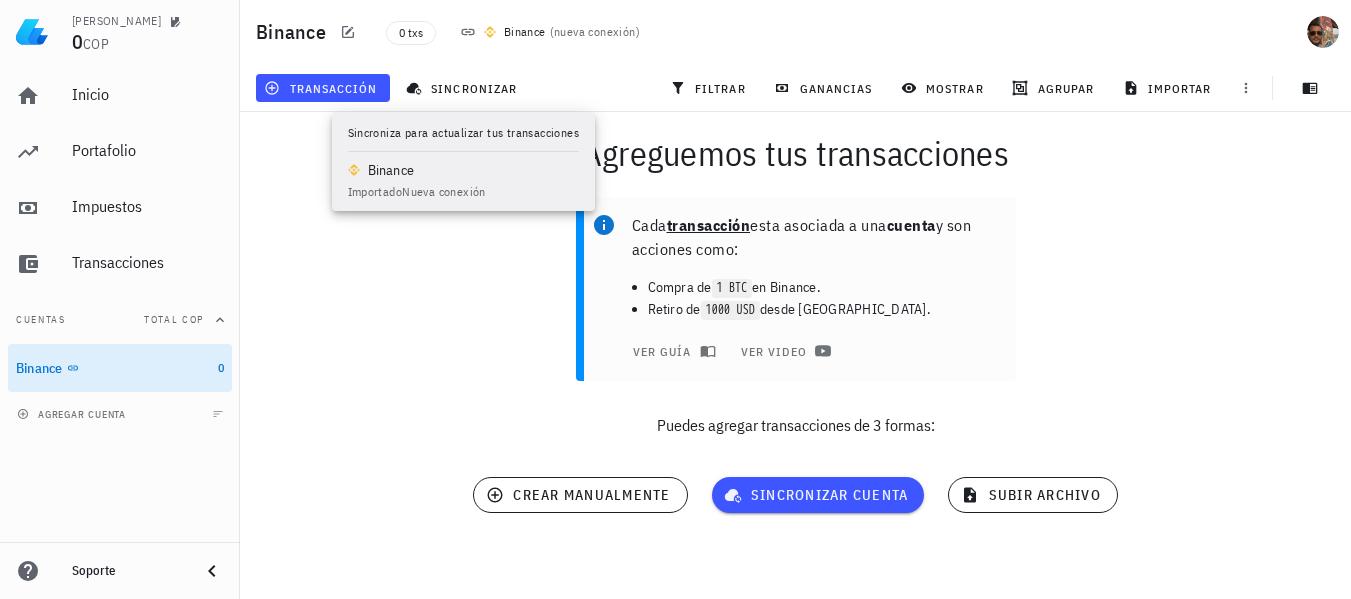 click on "Cada  transacción  esta asociada a una  cuenta  y son acciones como:
Compra de  1 BTC  en Binance.   Retiro de  1000 USD  desde [GEOGRAPHIC_DATA].
ver guía
ver video
Puedes agregar transacciones de 3 formas:" at bounding box center [795, 325] 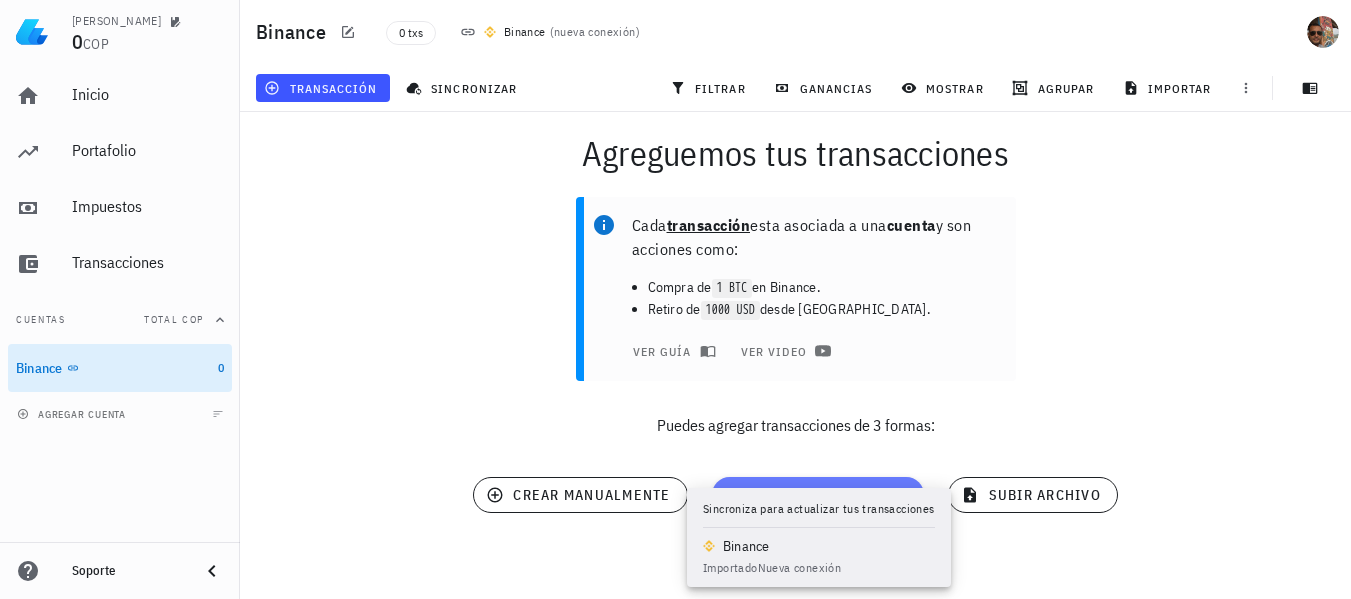 click on "sincronizar cuenta" at bounding box center [818, 495] 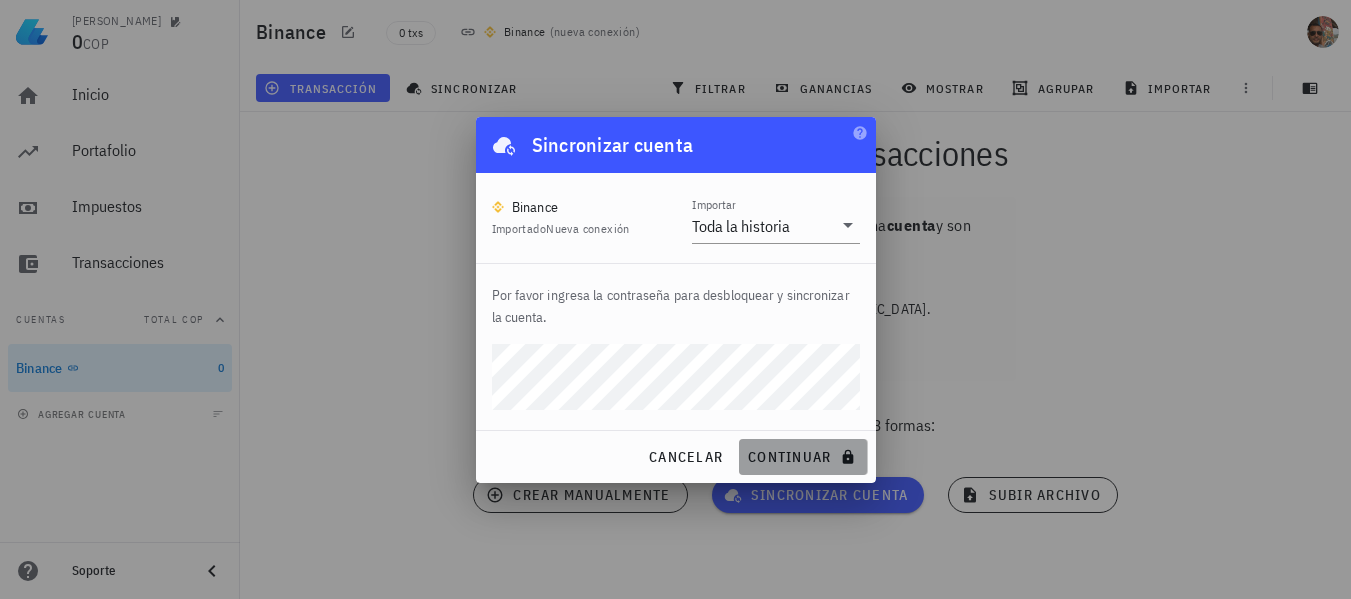 click on "continuar" at bounding box center (803, 457) 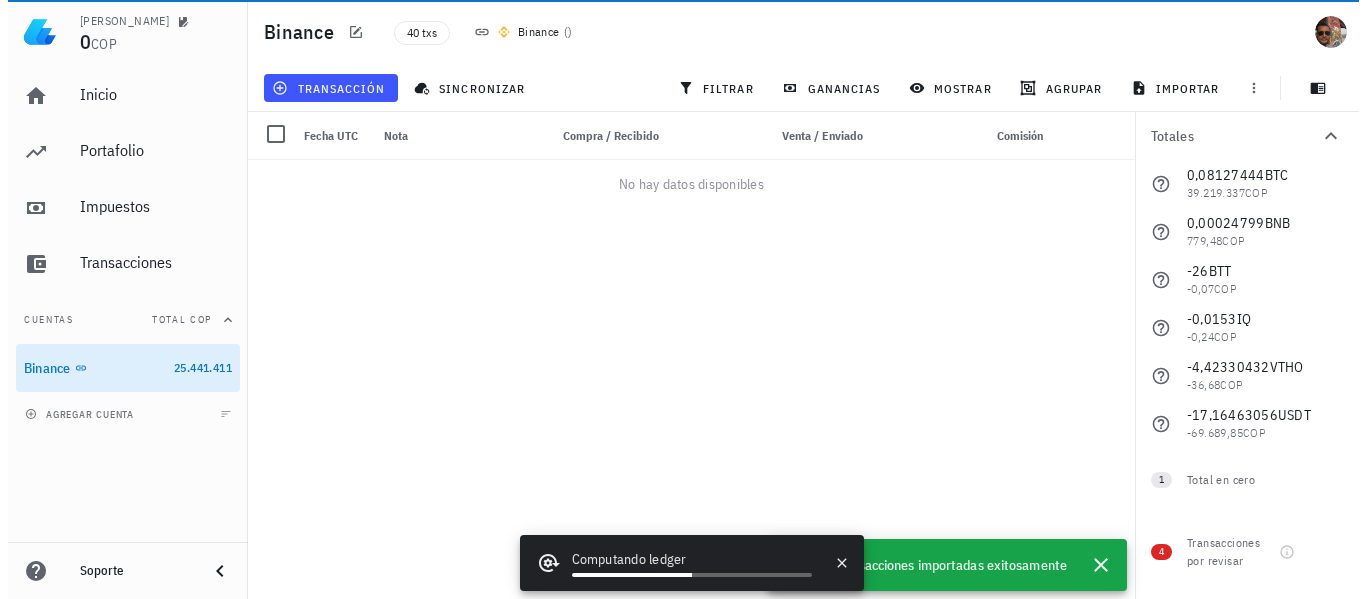 scroll, scrollTop: 0, scrollLeft: 0, axis: both 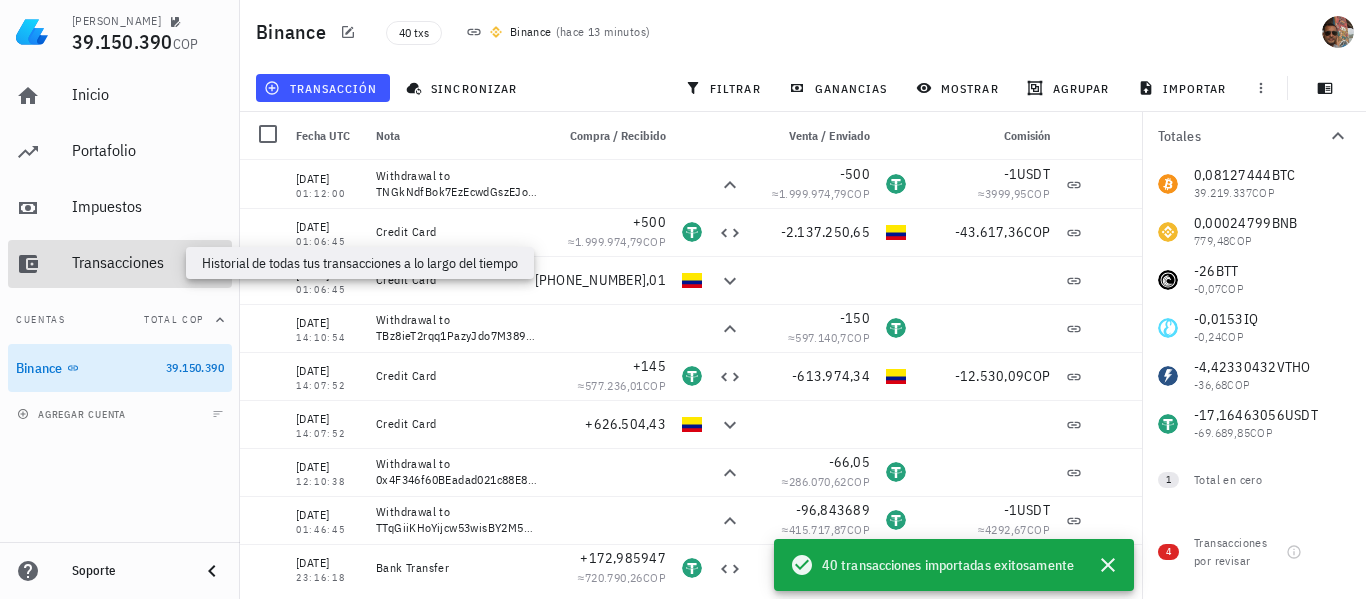 click on "Transacciones" at bounding box center (148, 262) 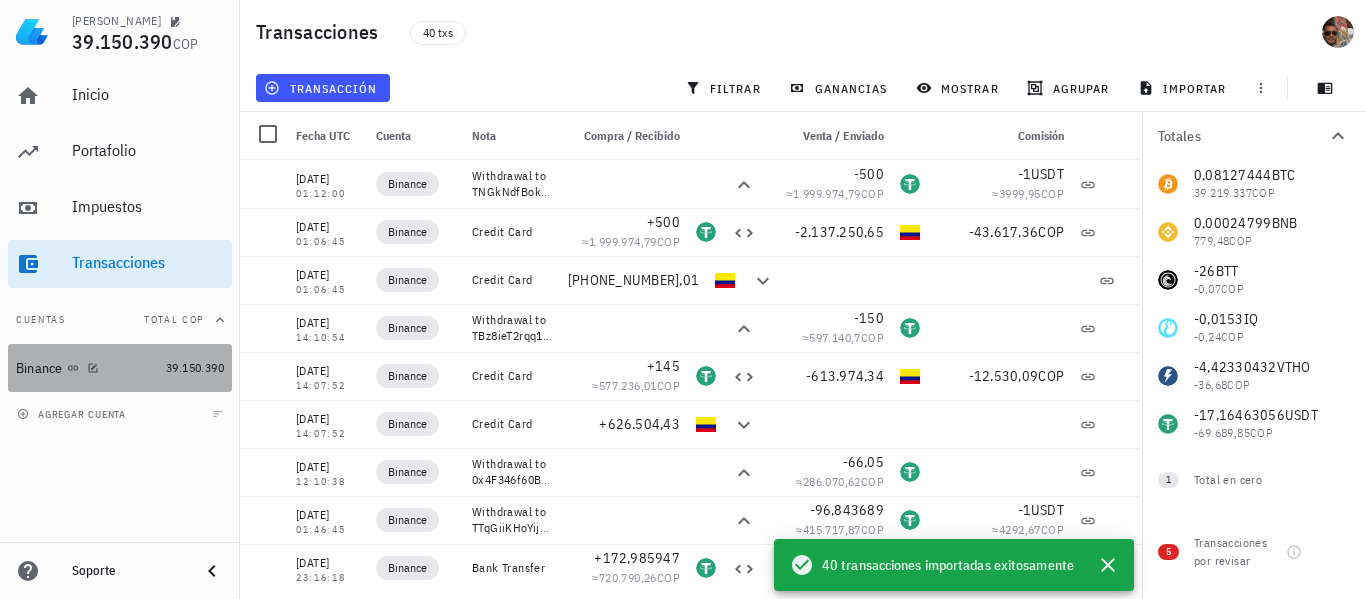 click on "Binance" at bounding box center (87, 368) 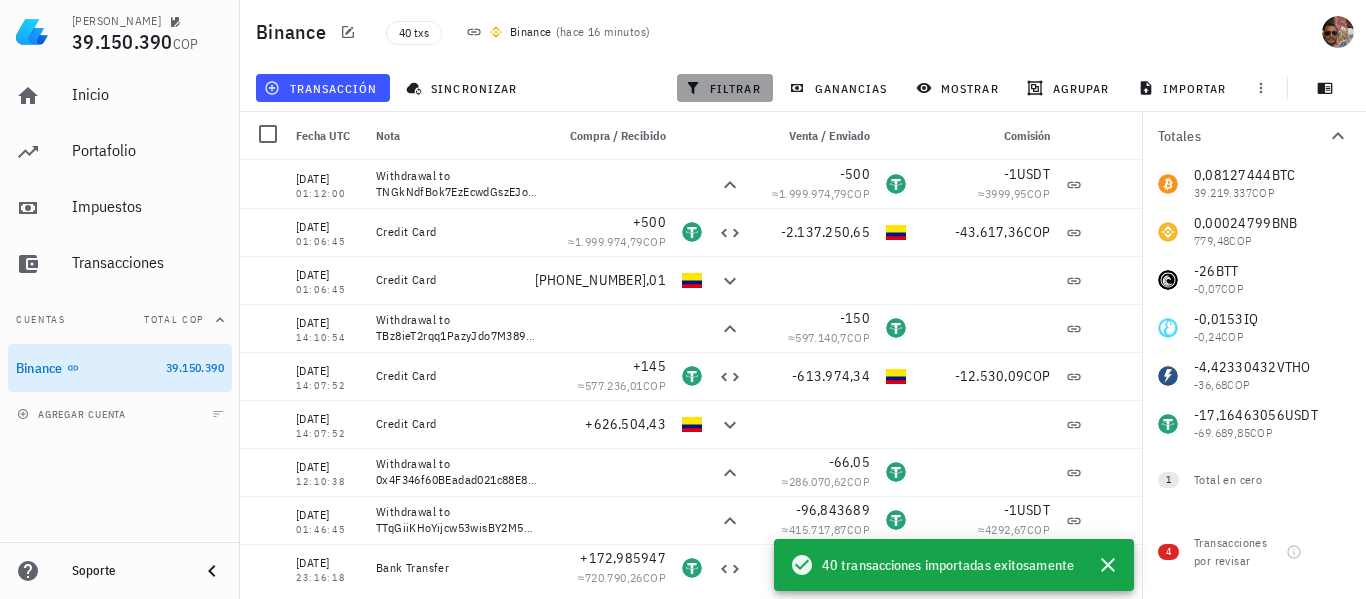 click on "filtrar" at bounding box center (725, 88) 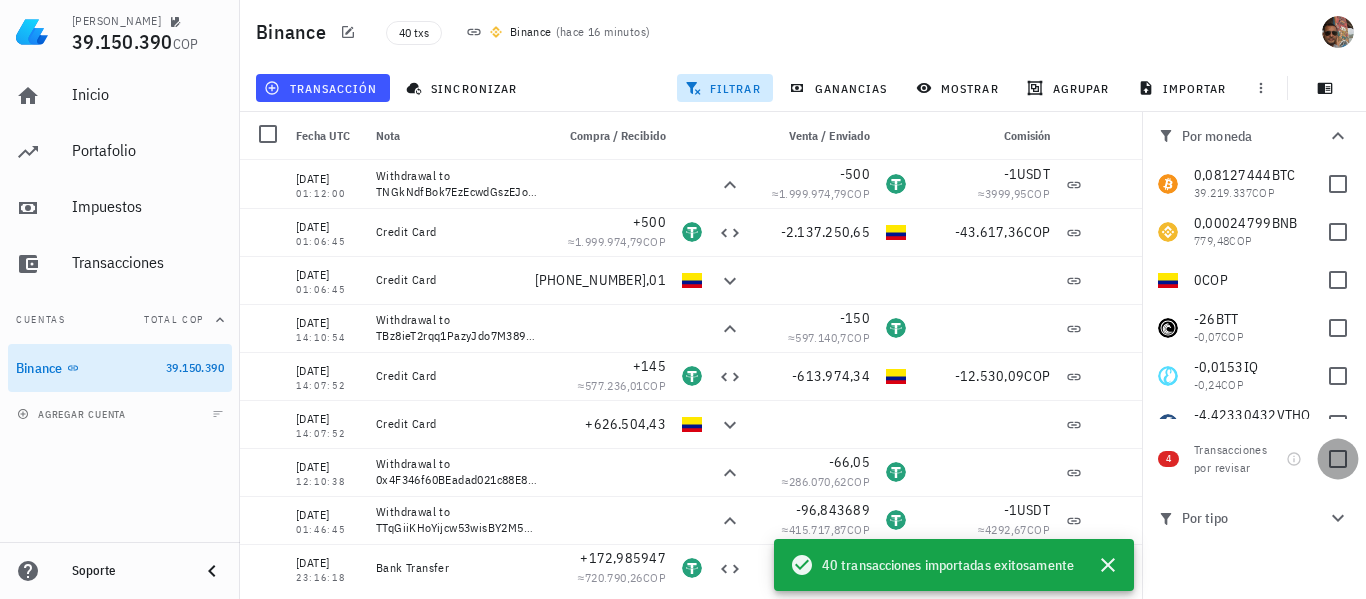 click at bounding box center [1338, 459] 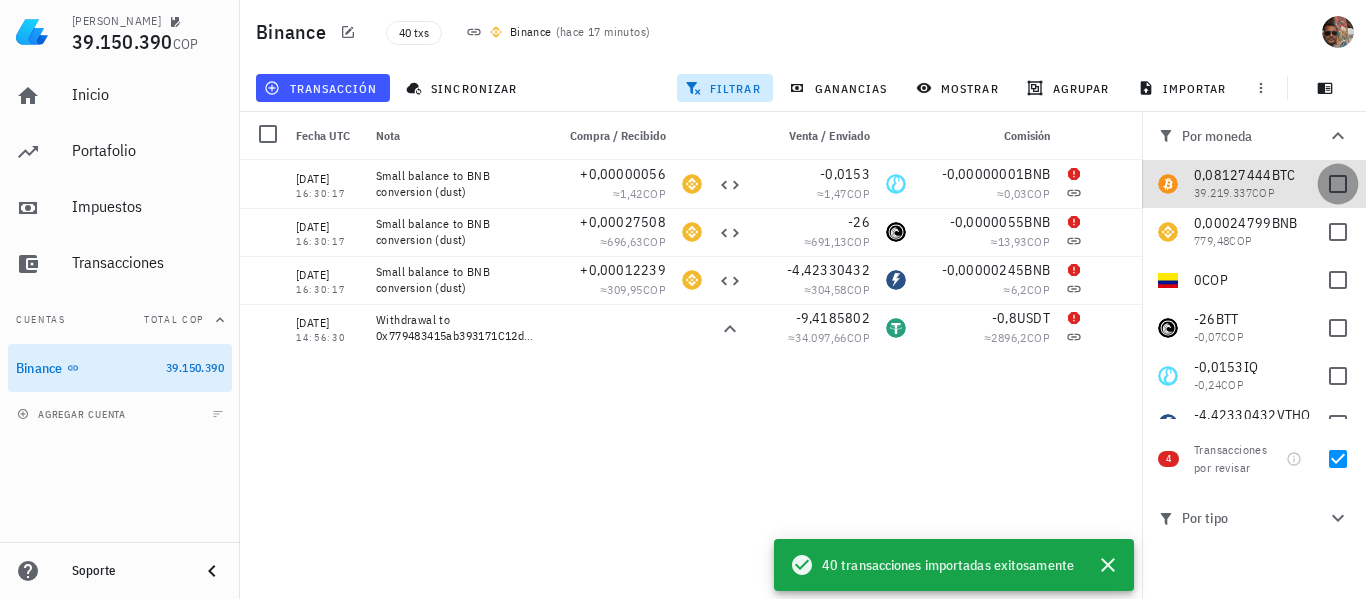 click at bounding box center (1338, 184) 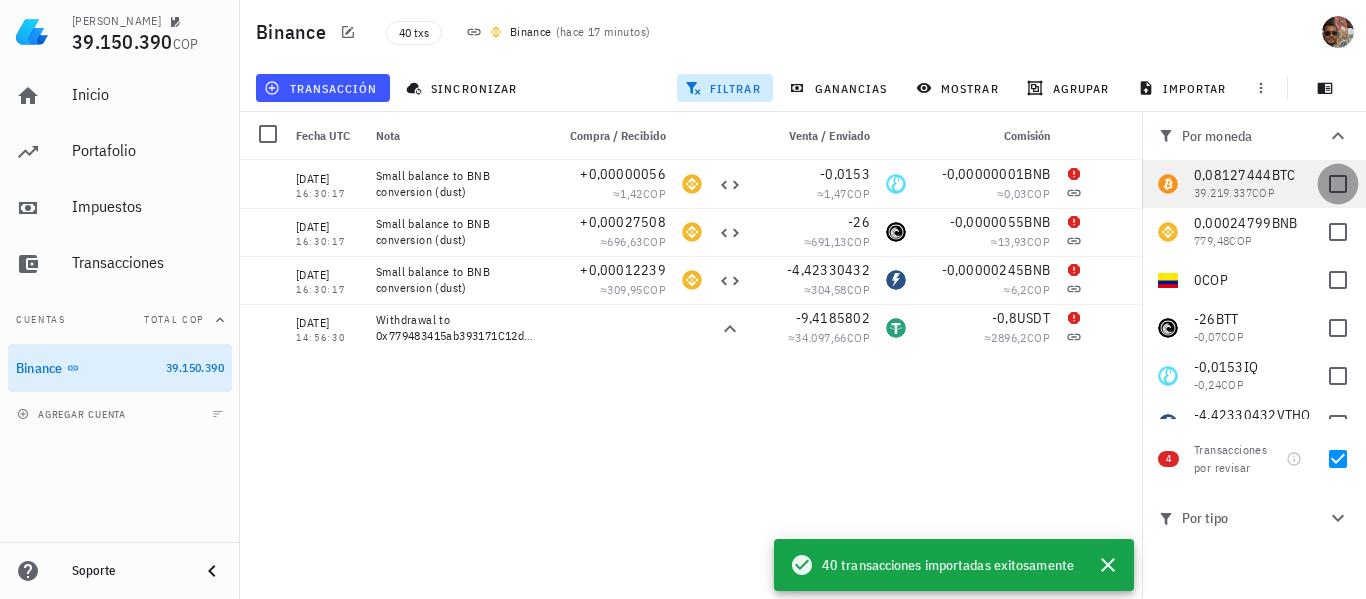 checkbox on "true" 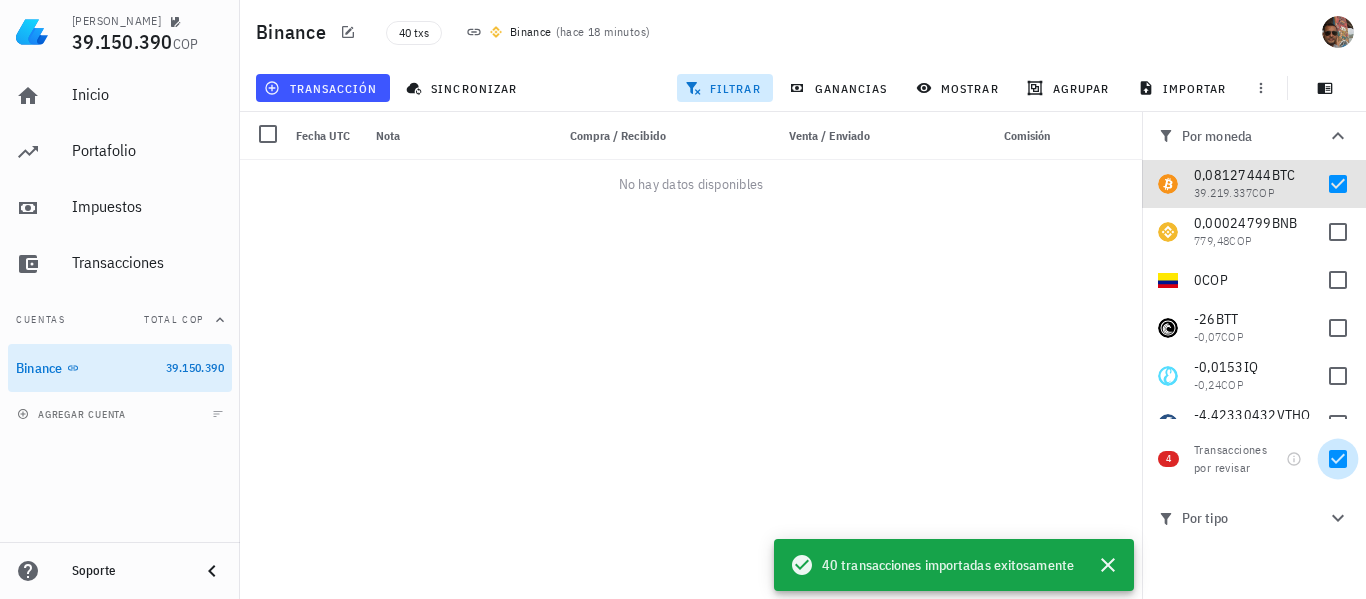 click at bounding box center [1338, 459] 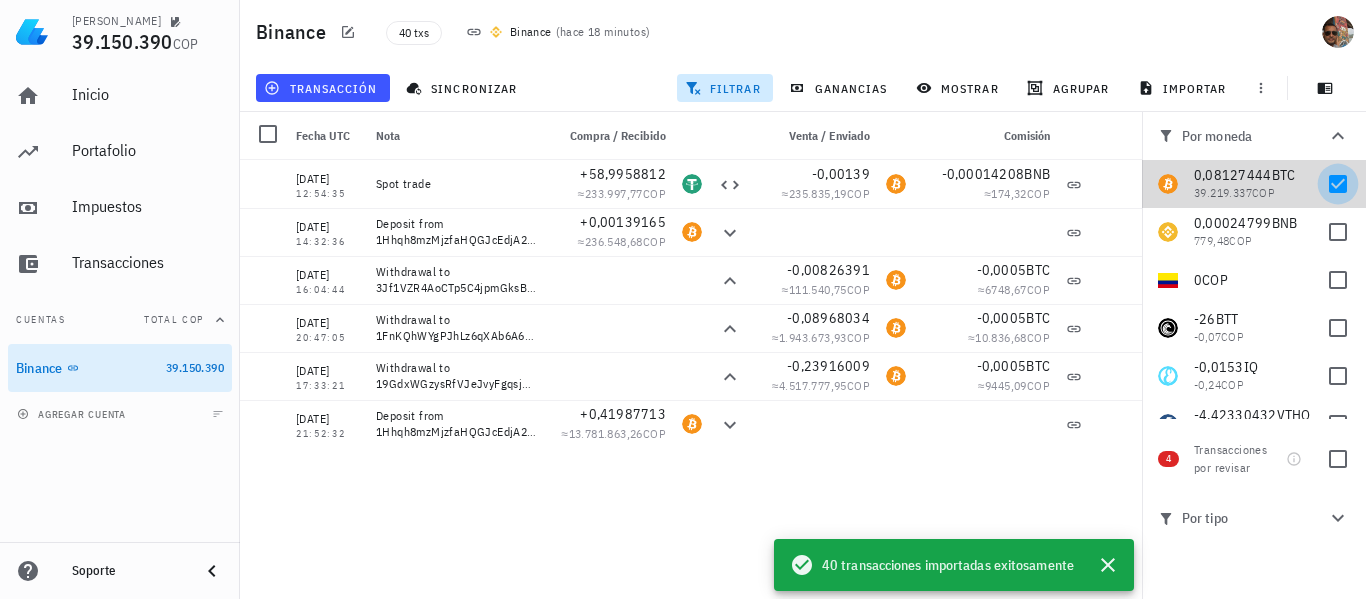 click at bounding box center (1338, 184) 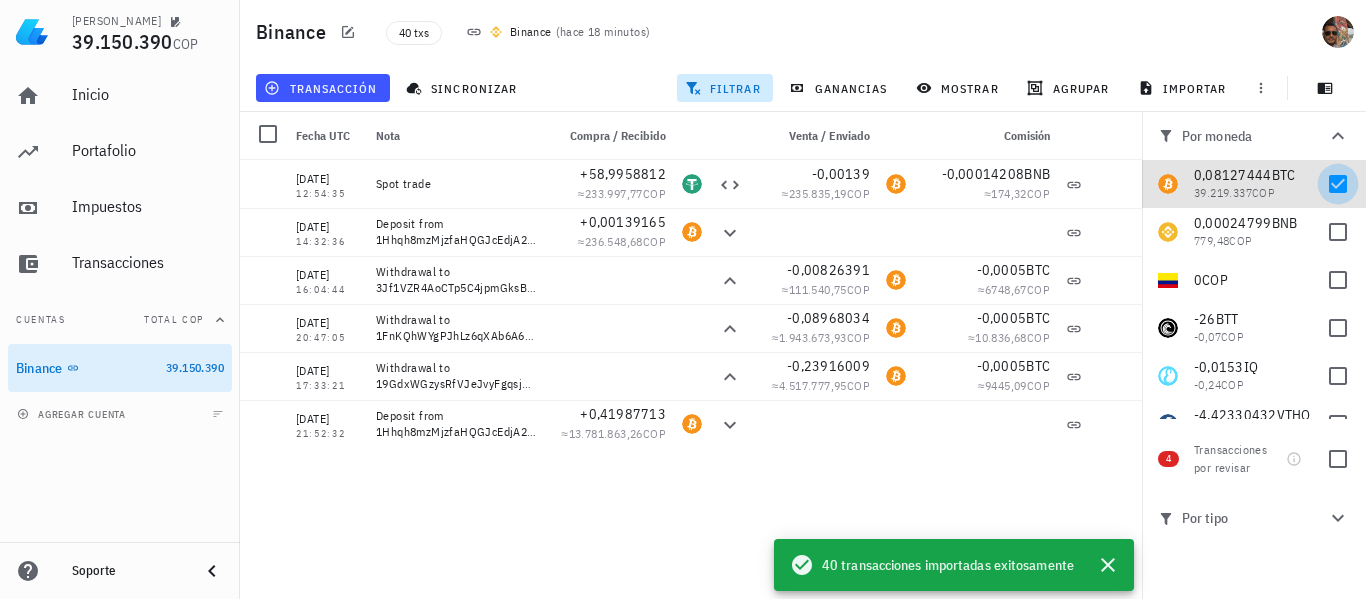 checkbox on "false" 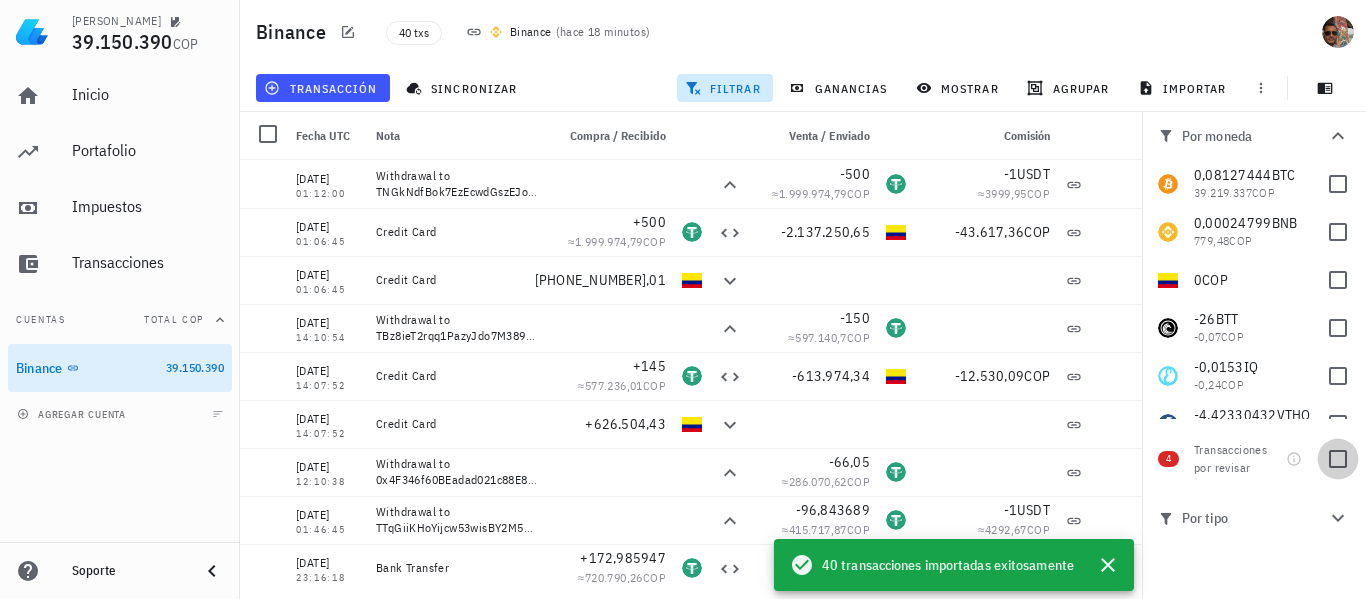 click at bounding box center [1338, 459] 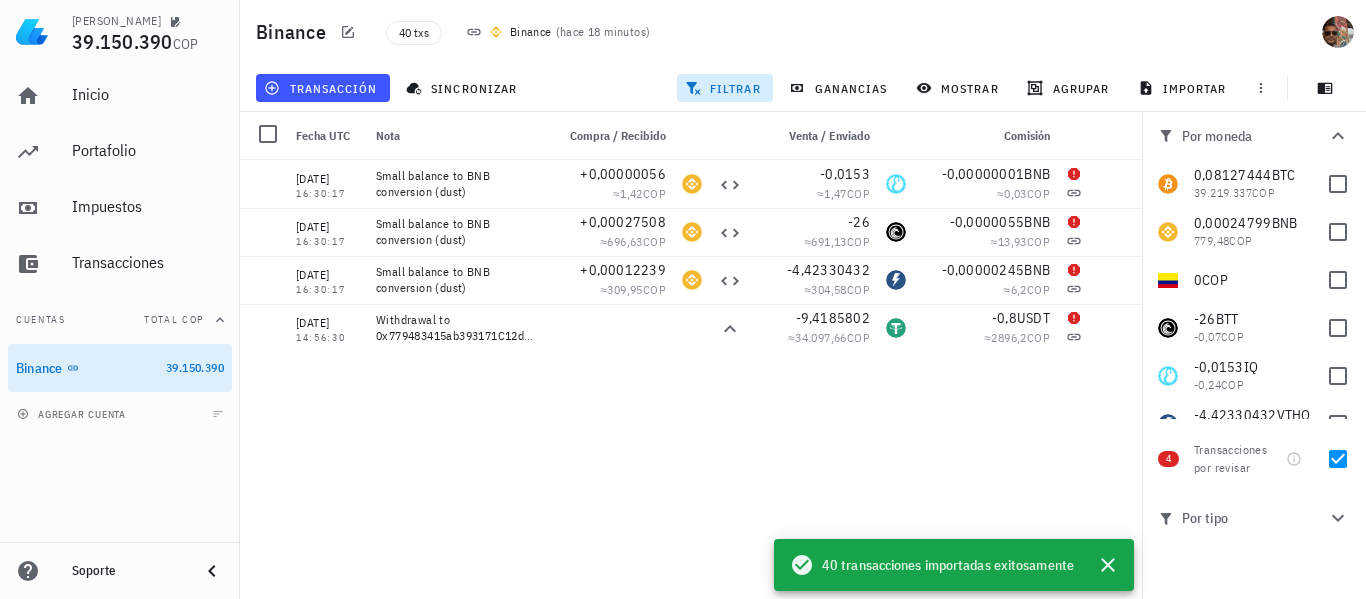 click on "filtrar" at bounding box center (725, 88) 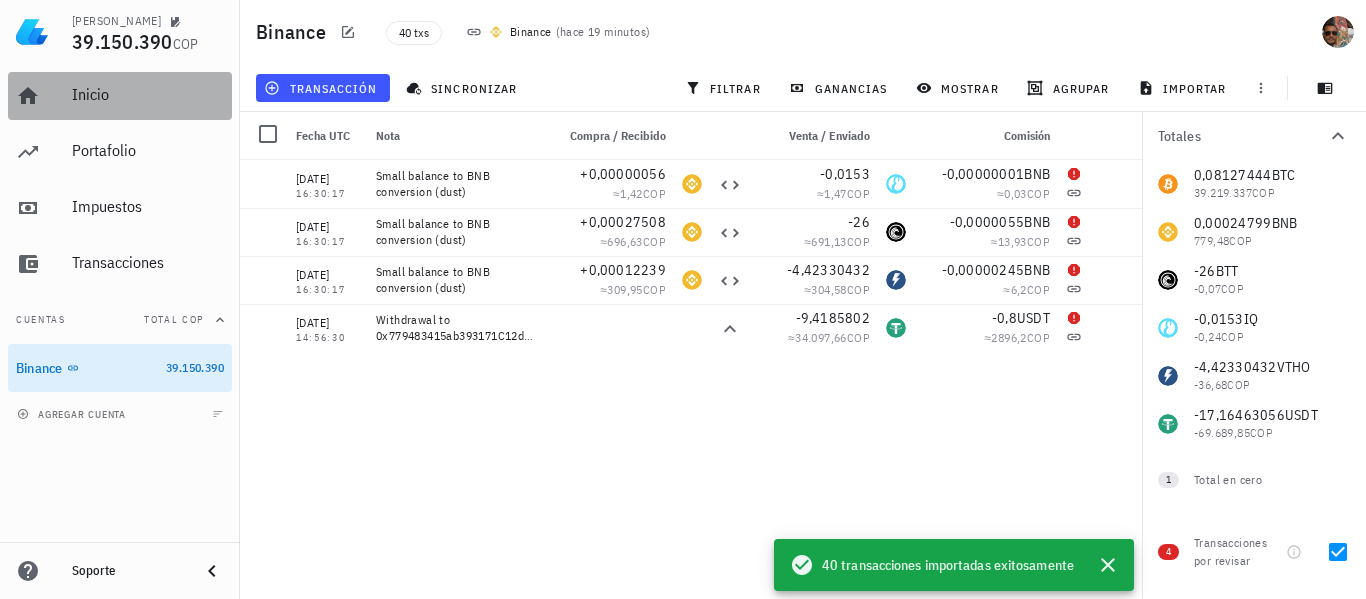 click on "Inicio" at bounding box center (148, 94) 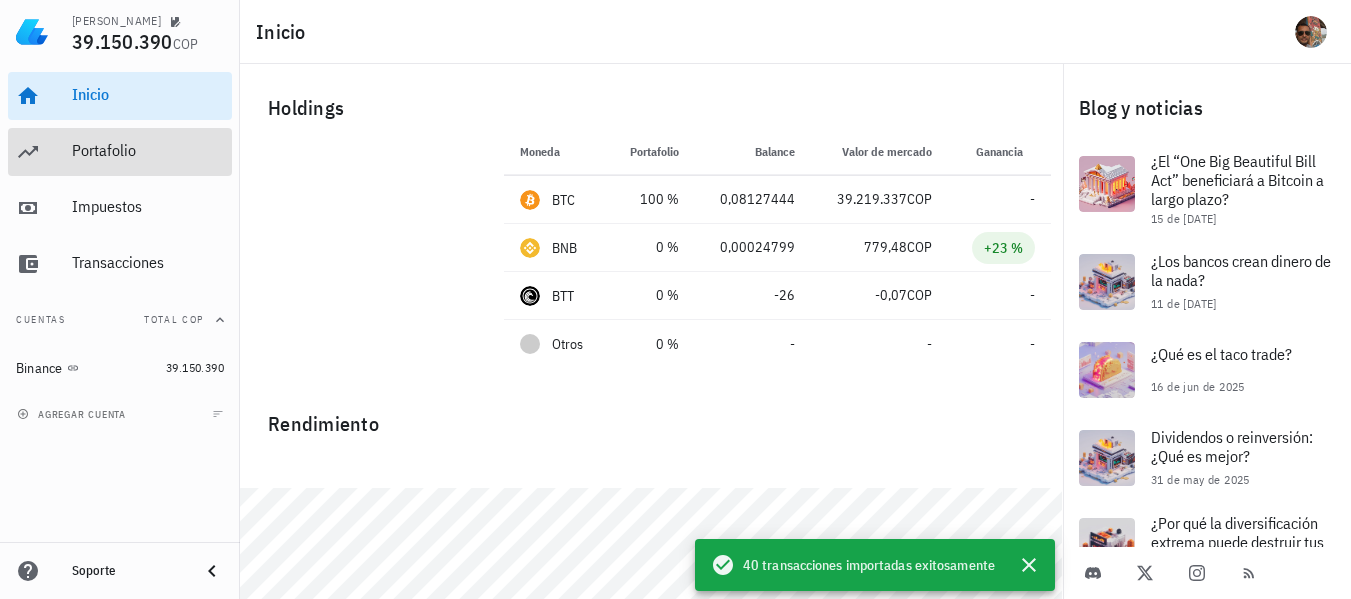 click on "Portafolio" at bounding box center (148, 150) 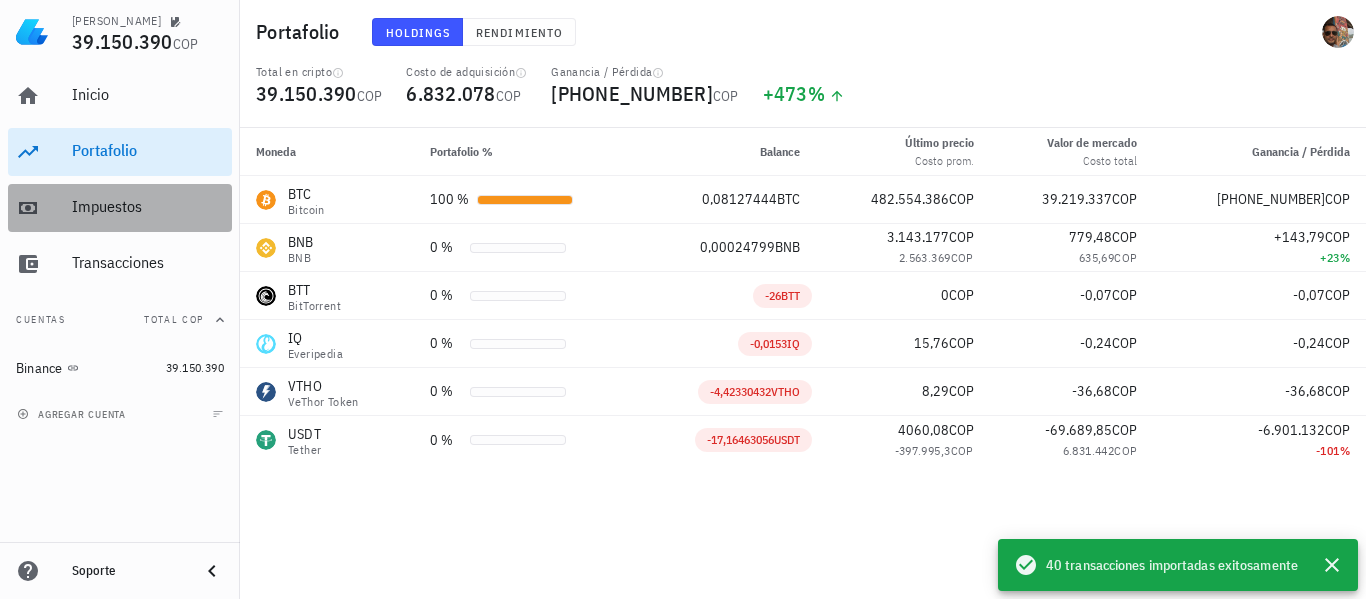 click on "Impuestos" at bounding box center (148, 206) 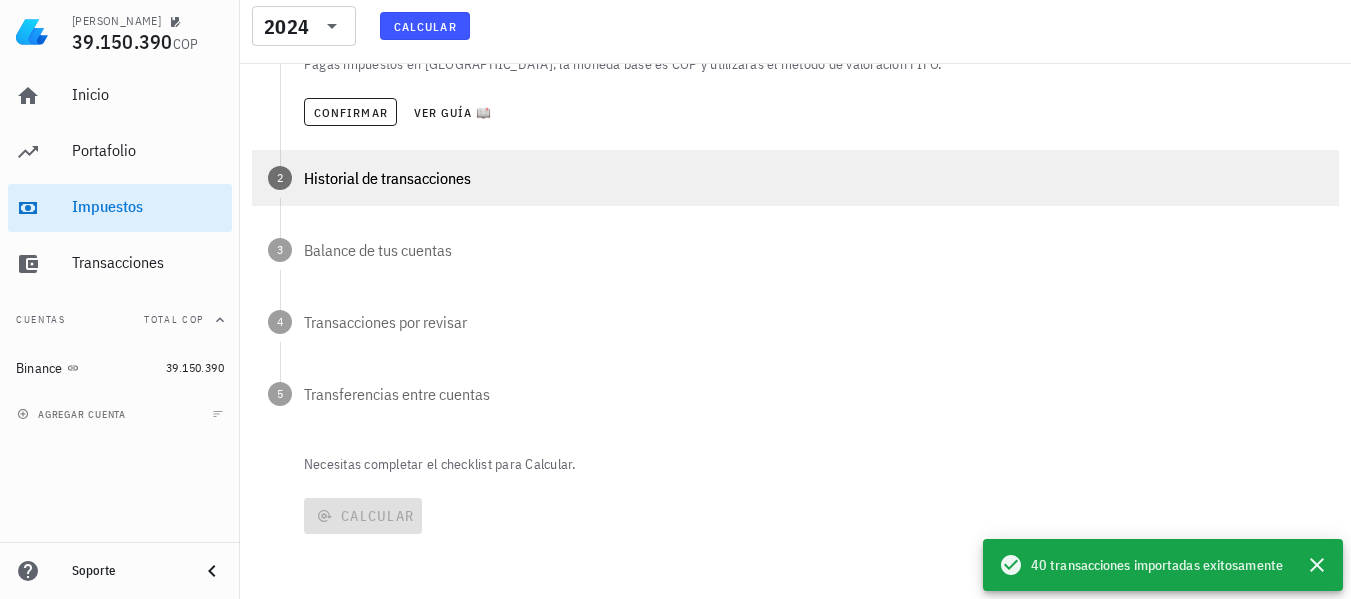 scroll, scrollTop: 303, scrollLeft: 0, axis: vertical 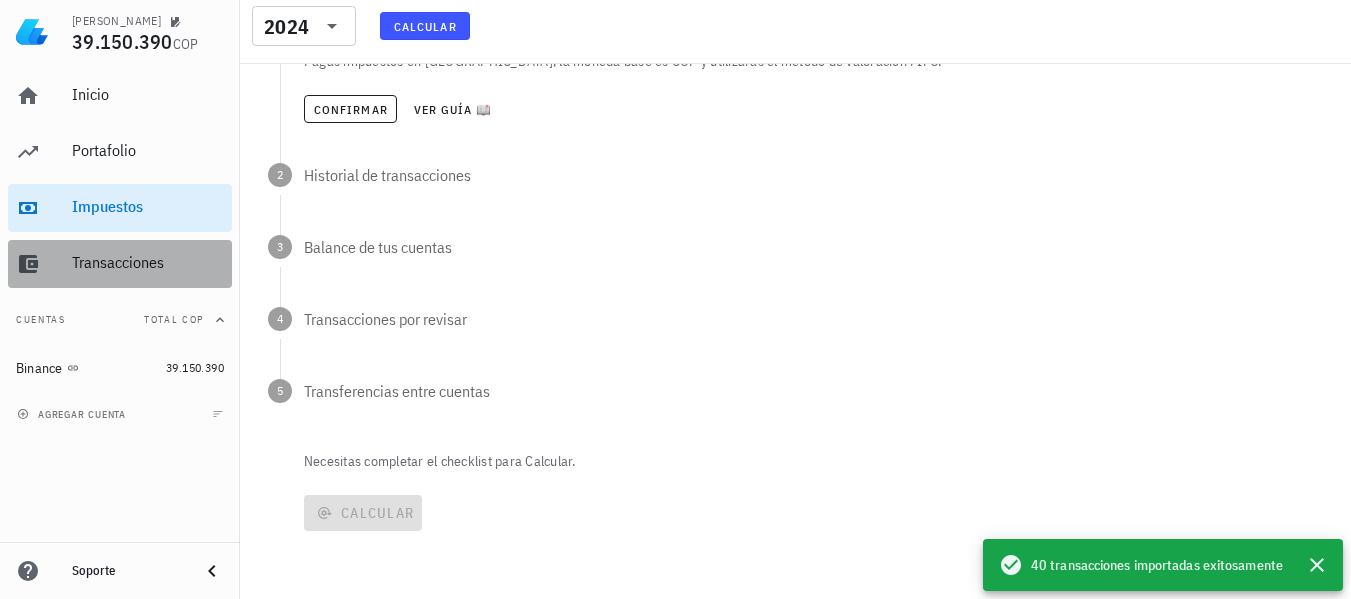 click on "Transacciones" at bounding box center (148, 262) 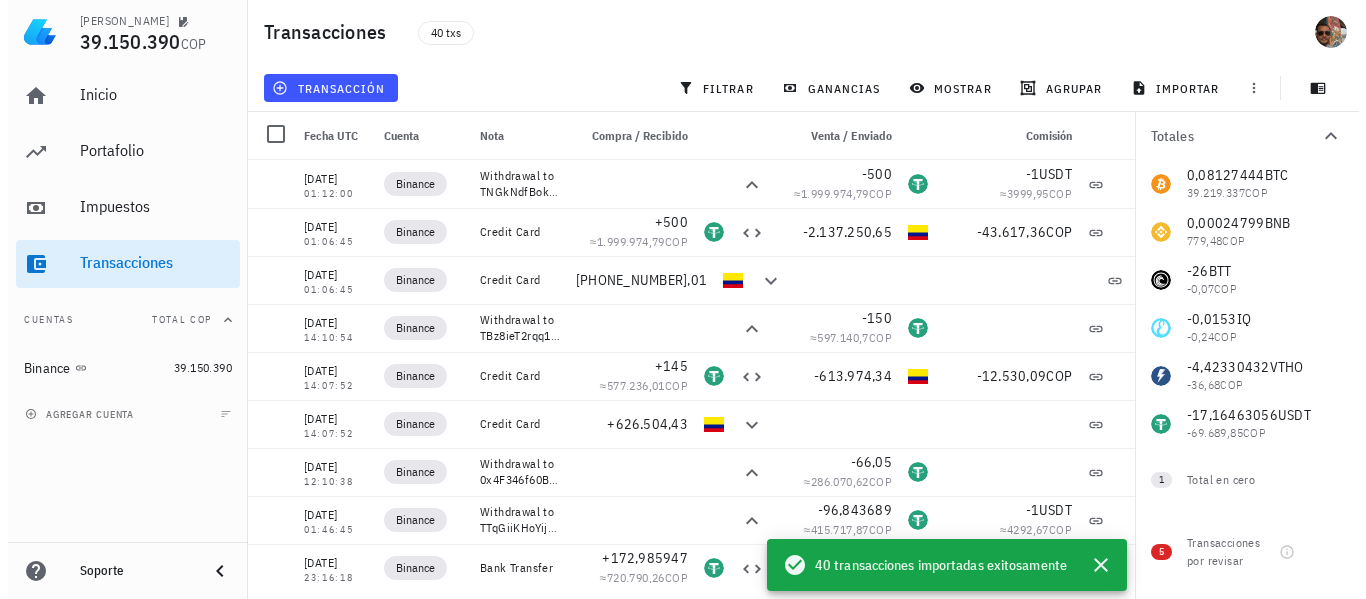scroll, scrollTop: 0, scrollLeft: 0, axis: both 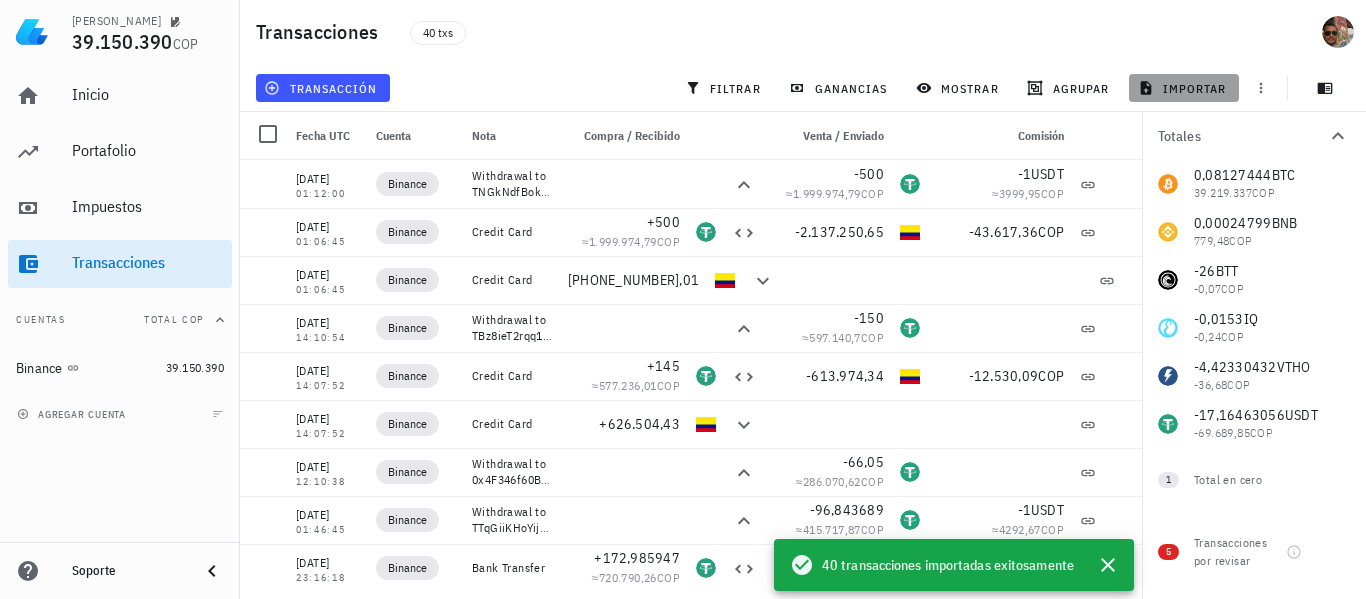click on "importar" at bounding box center (1184, 88) 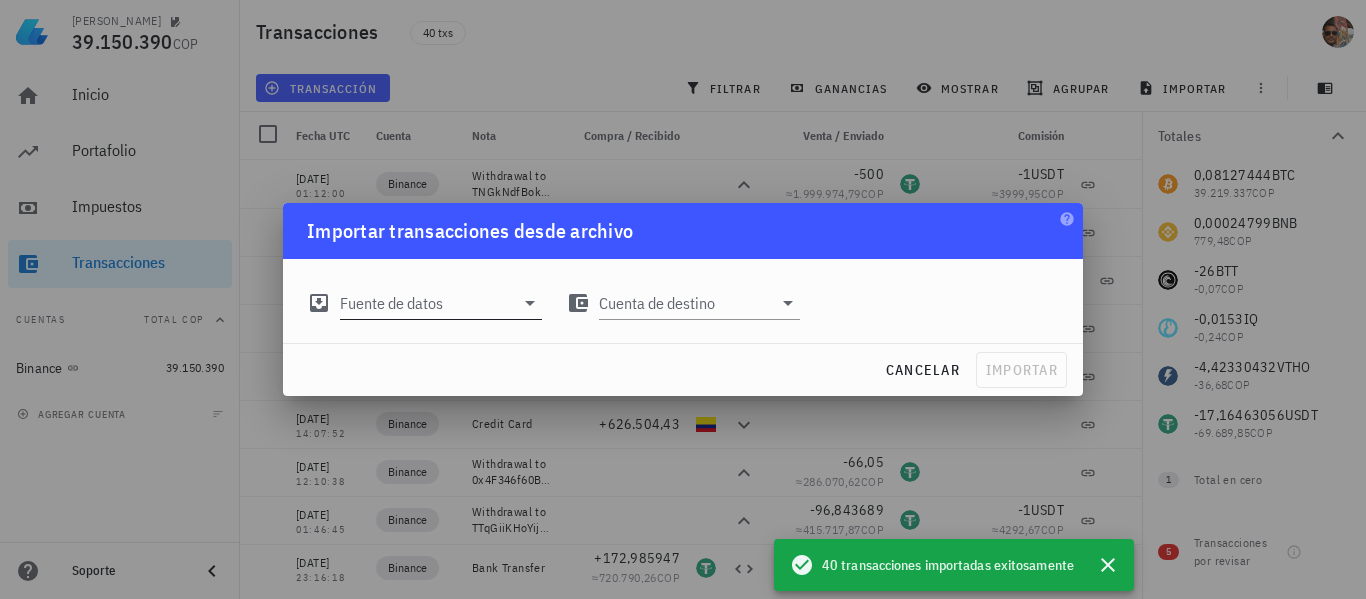 click 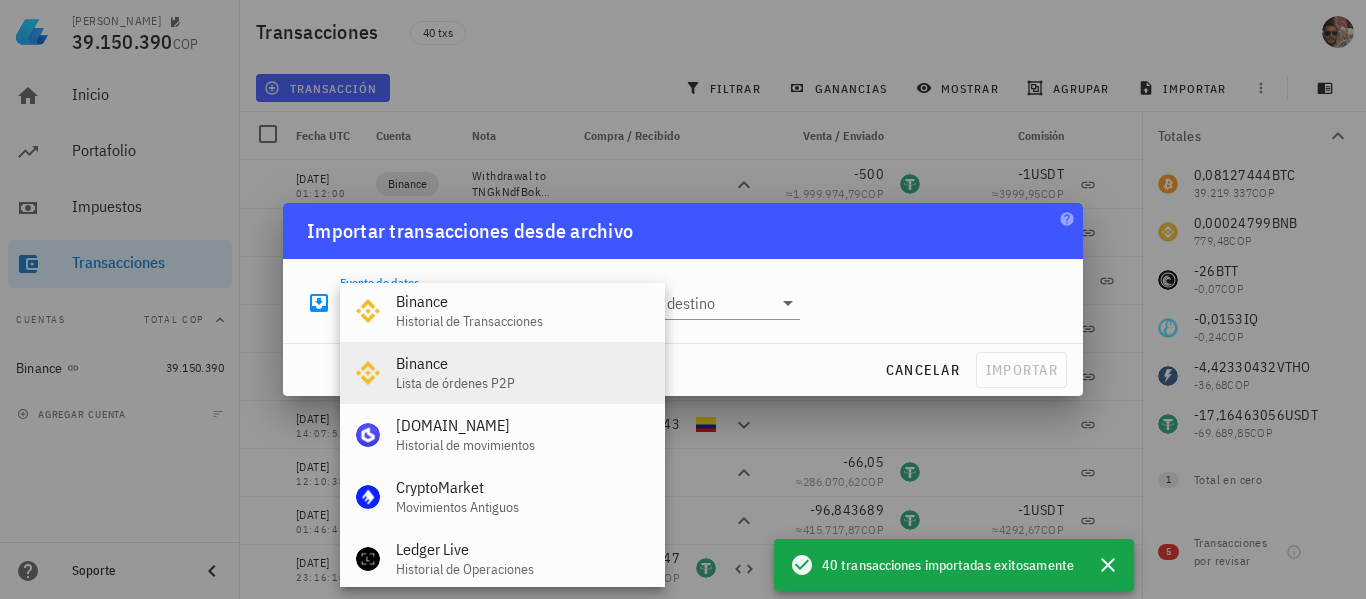 scroll, scrollTop: 0, scrollLeft: 0, axis: both 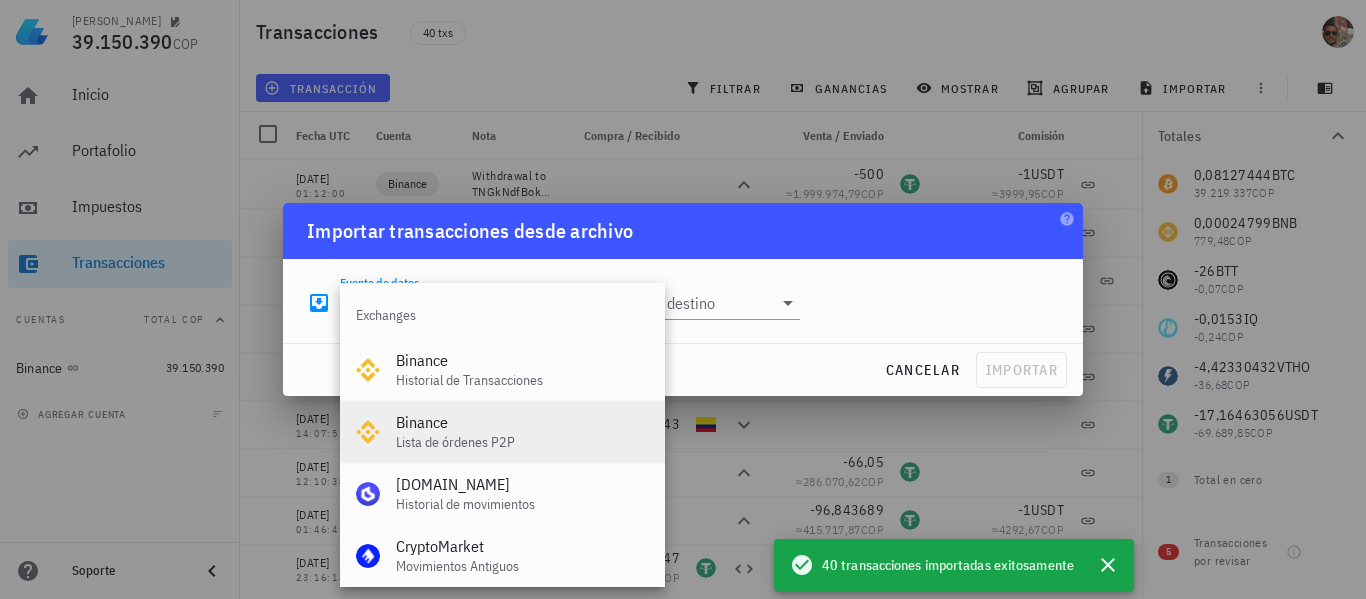 click on "Lista de órdenes P2P" at bounding box center [522, 442] 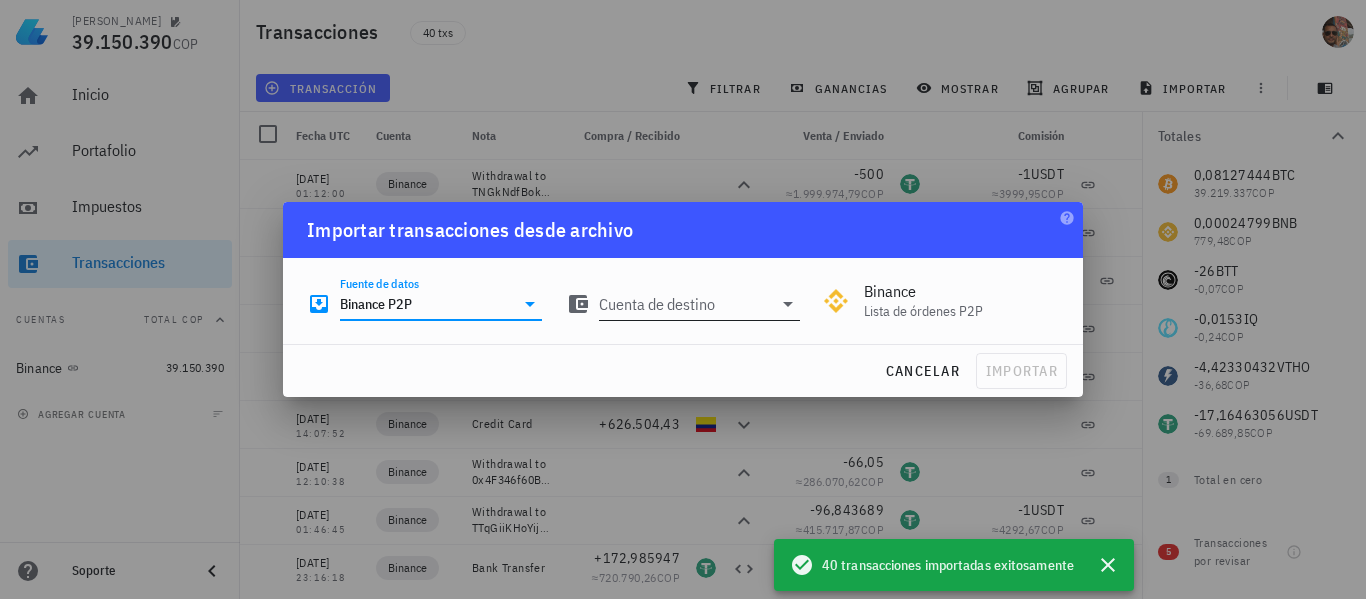 click 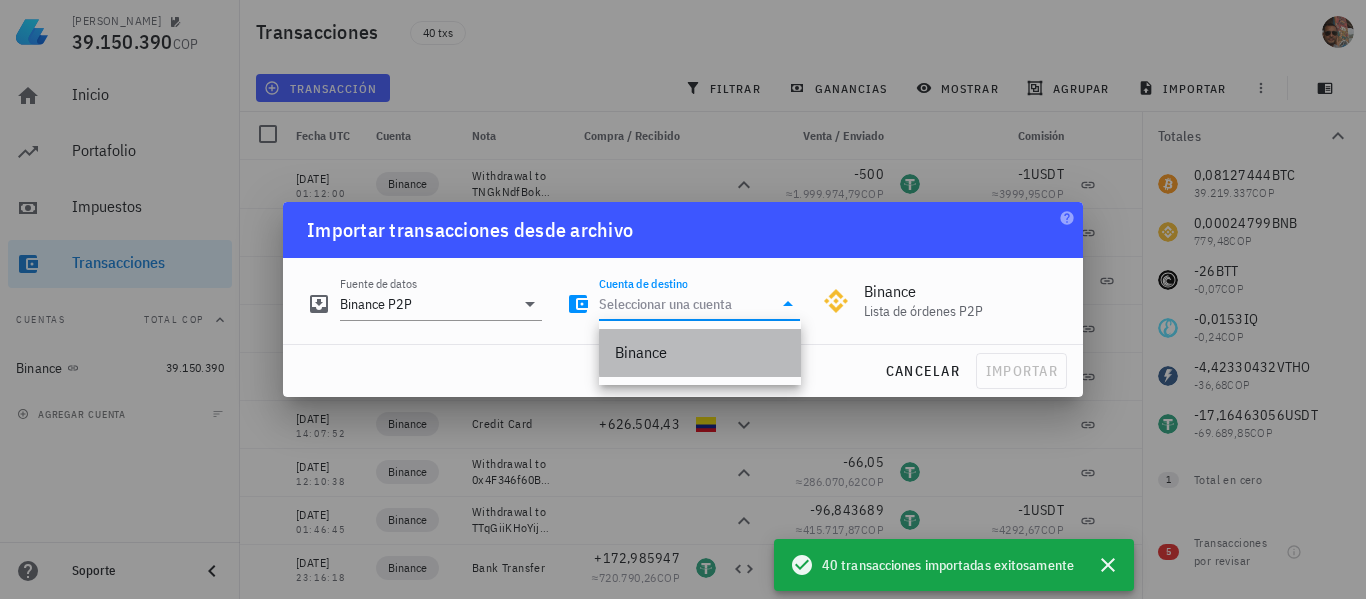click on "Binance" at bounding box center [700, 352] 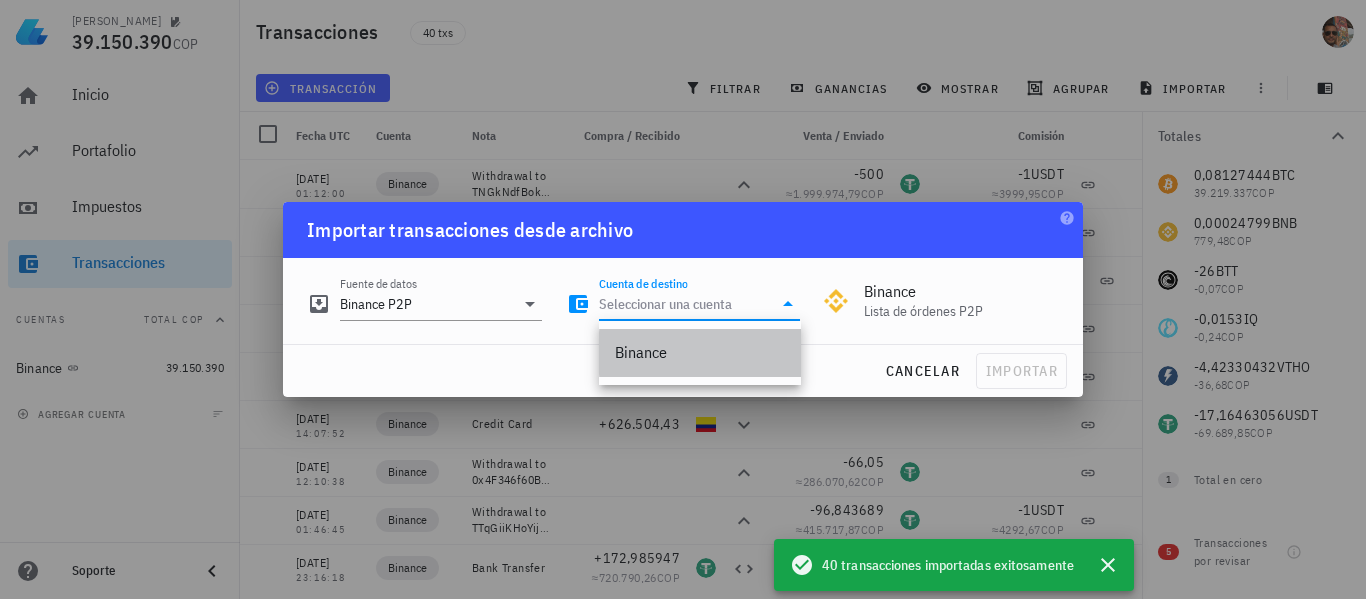 type on "Binance" 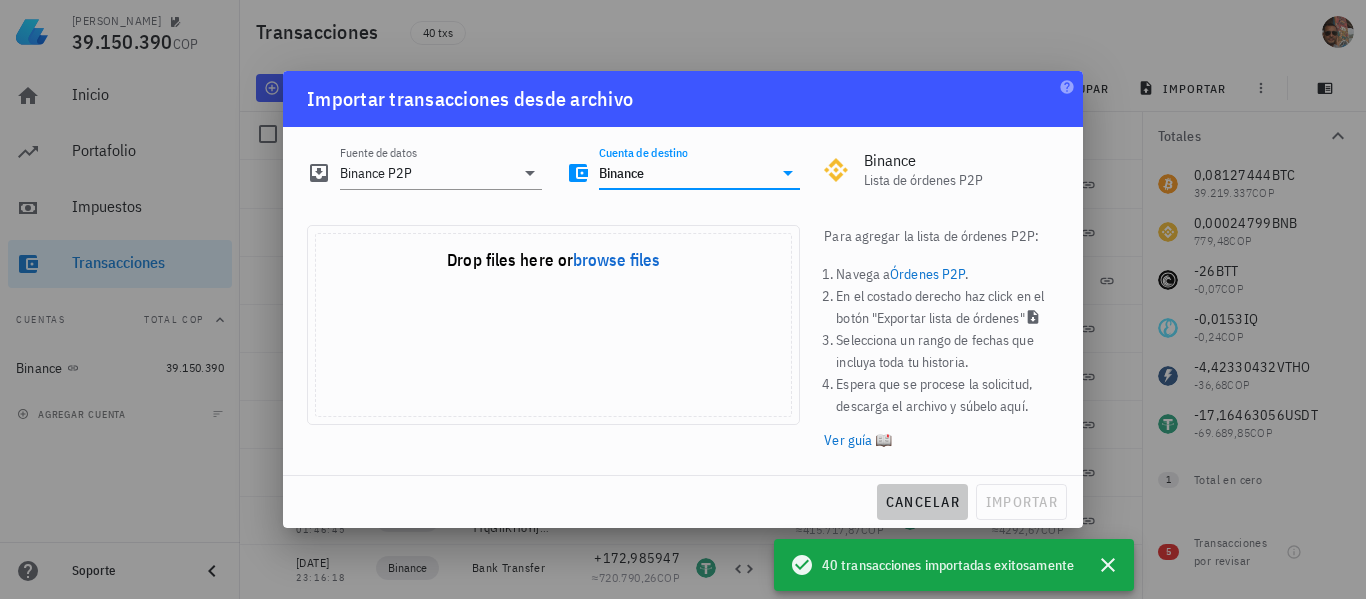 click on "cancelar" at bounding box center [922, 502] 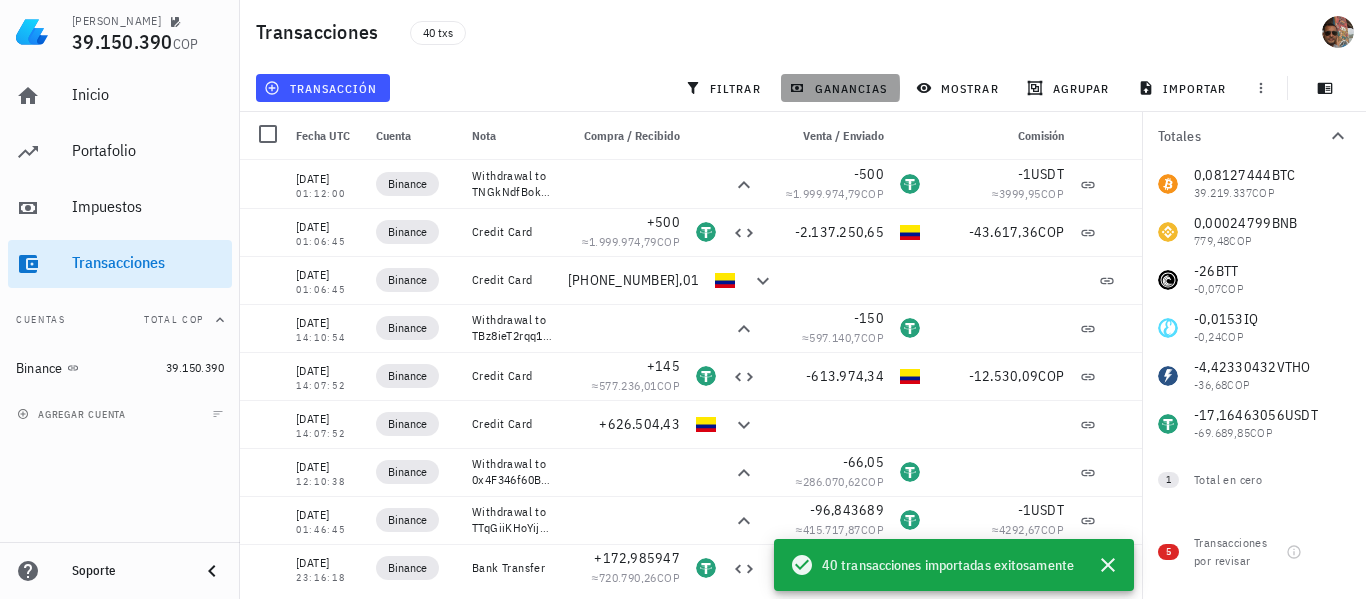 click on "ganancias" at bounding box center (840, 88) 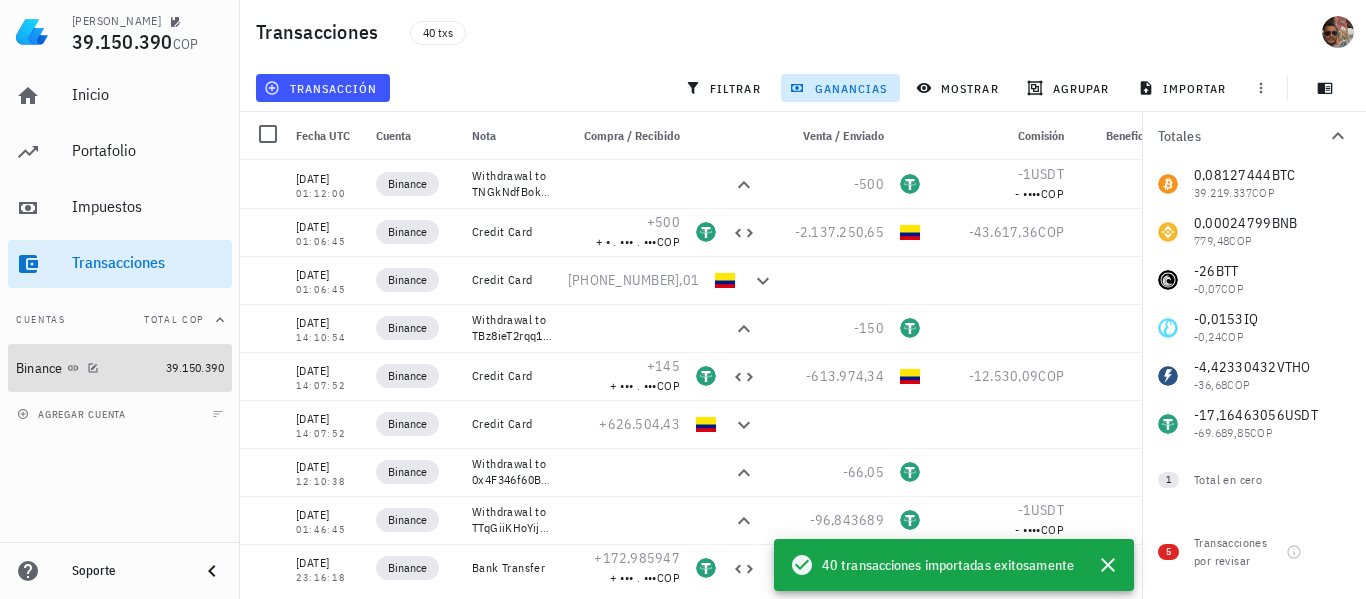 click on "Binance" at bounding box center [87, 368] 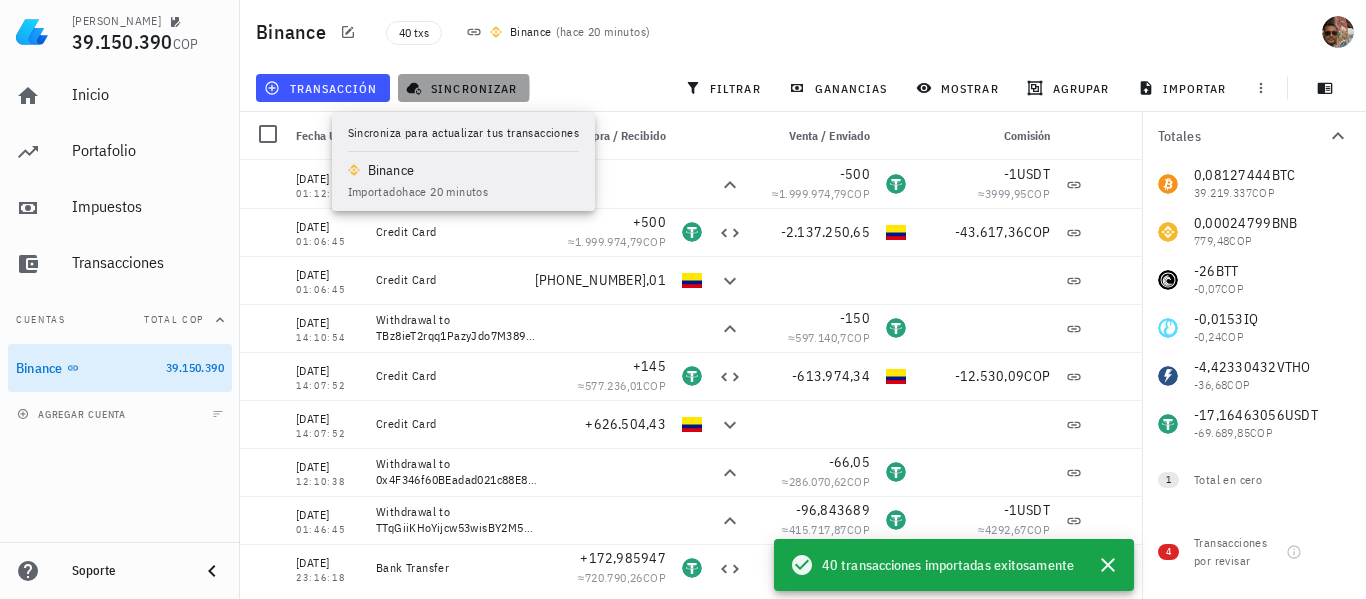 click on "sincronizar" at bounding box center [463, 88] 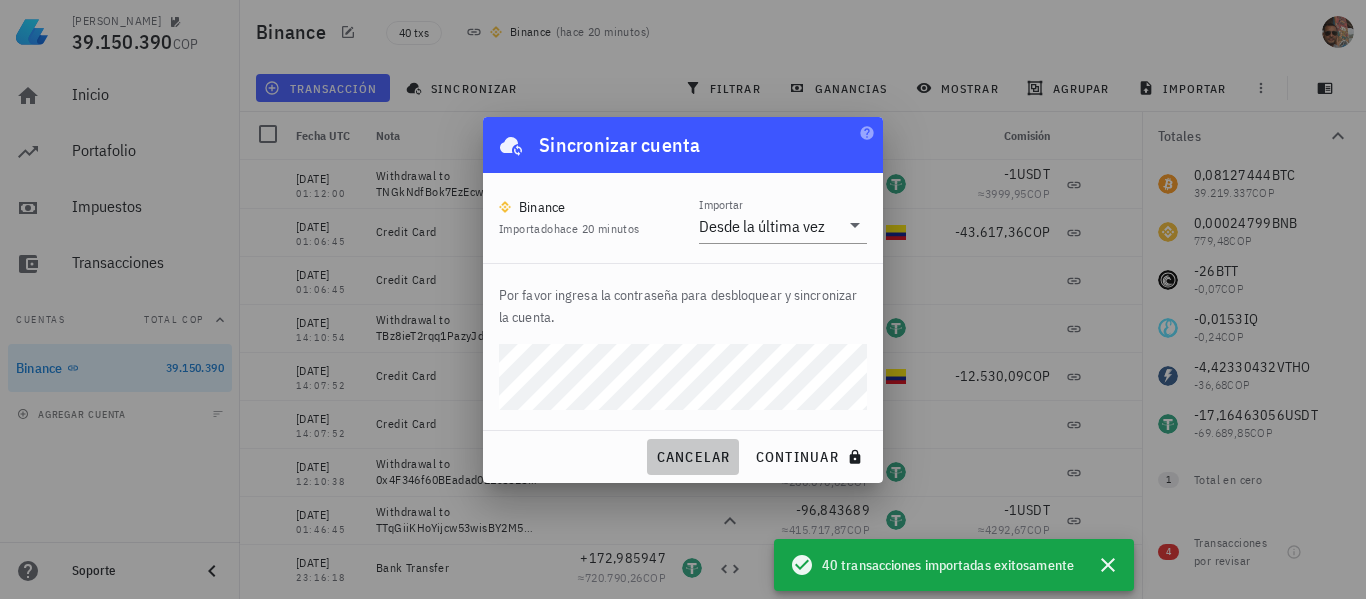 click on "cancelar" at bounding box center (692, 457) 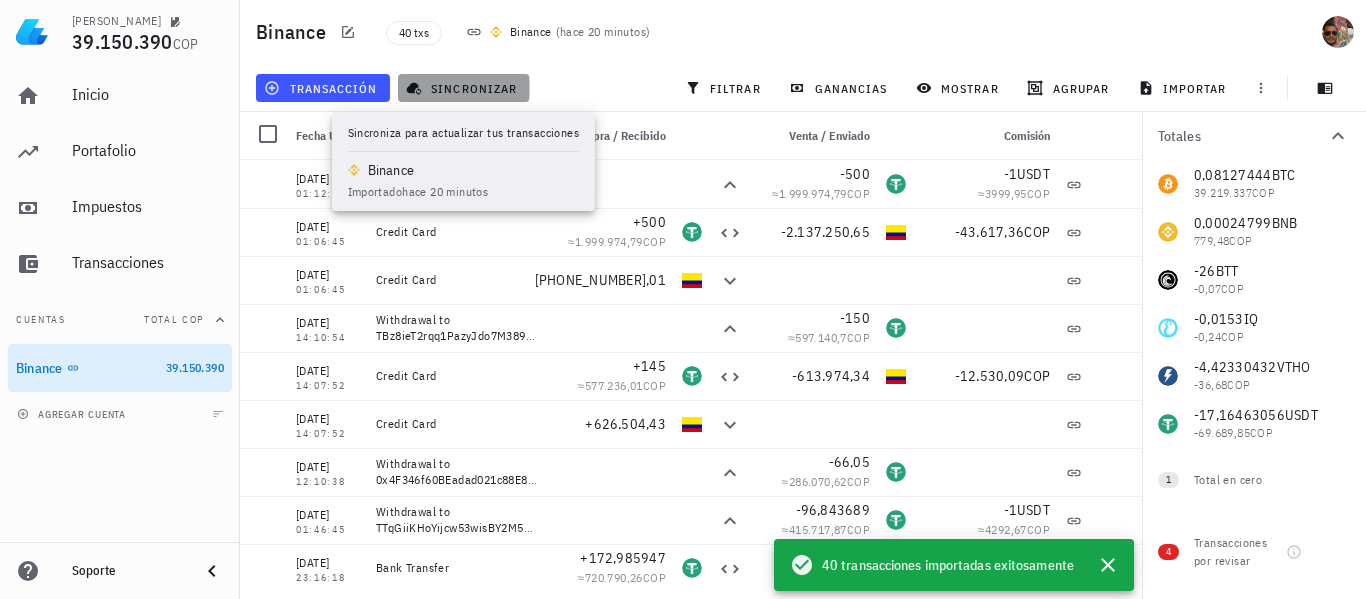 click on "sincronizar" at bounding box center [463, 88] 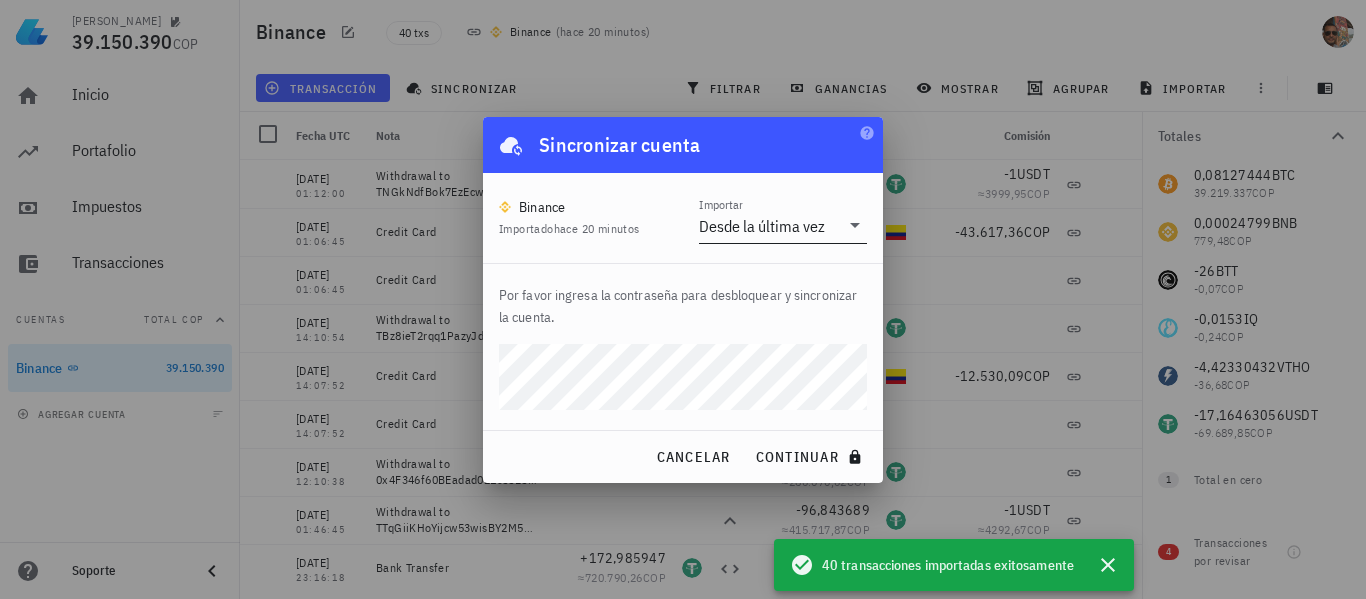 click 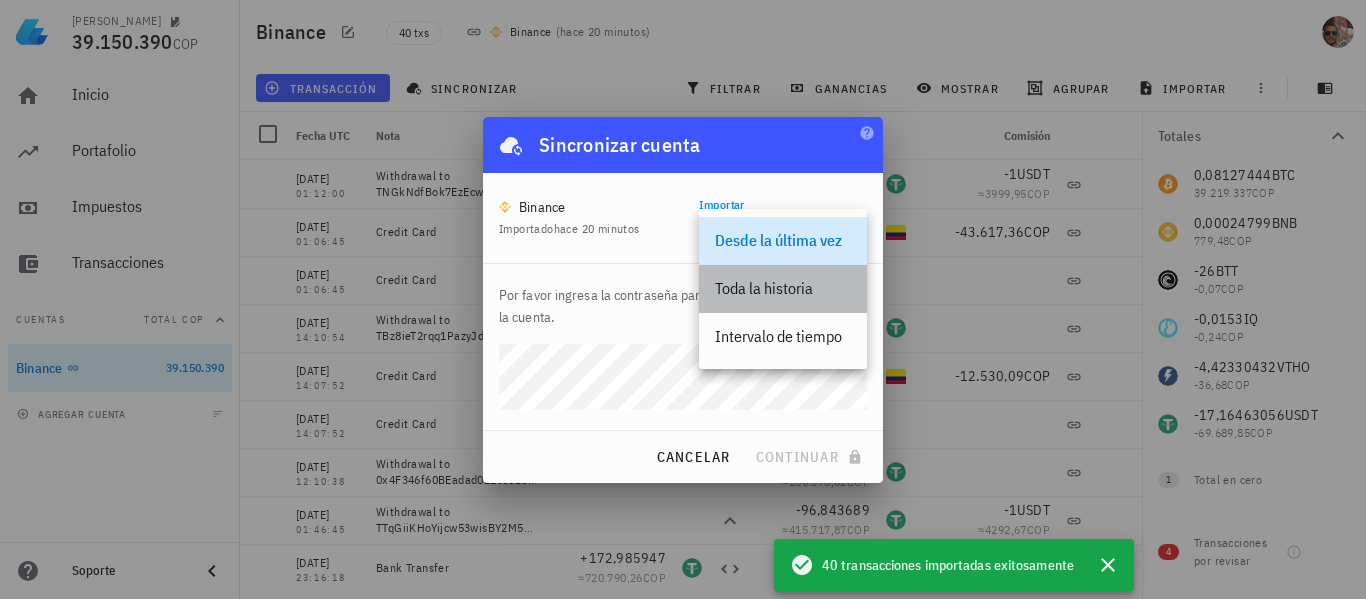 click on "Toda la historia" at bounding box center (783, 288) 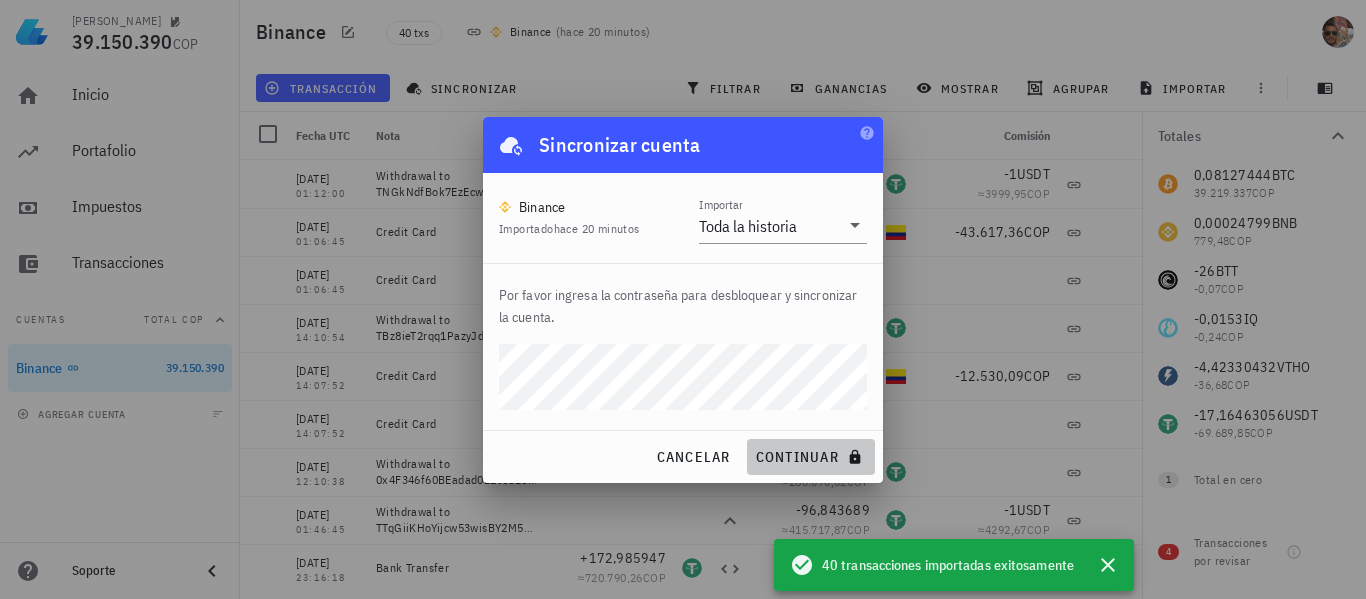 click on "continuar" at bounding box center (811, 457) 